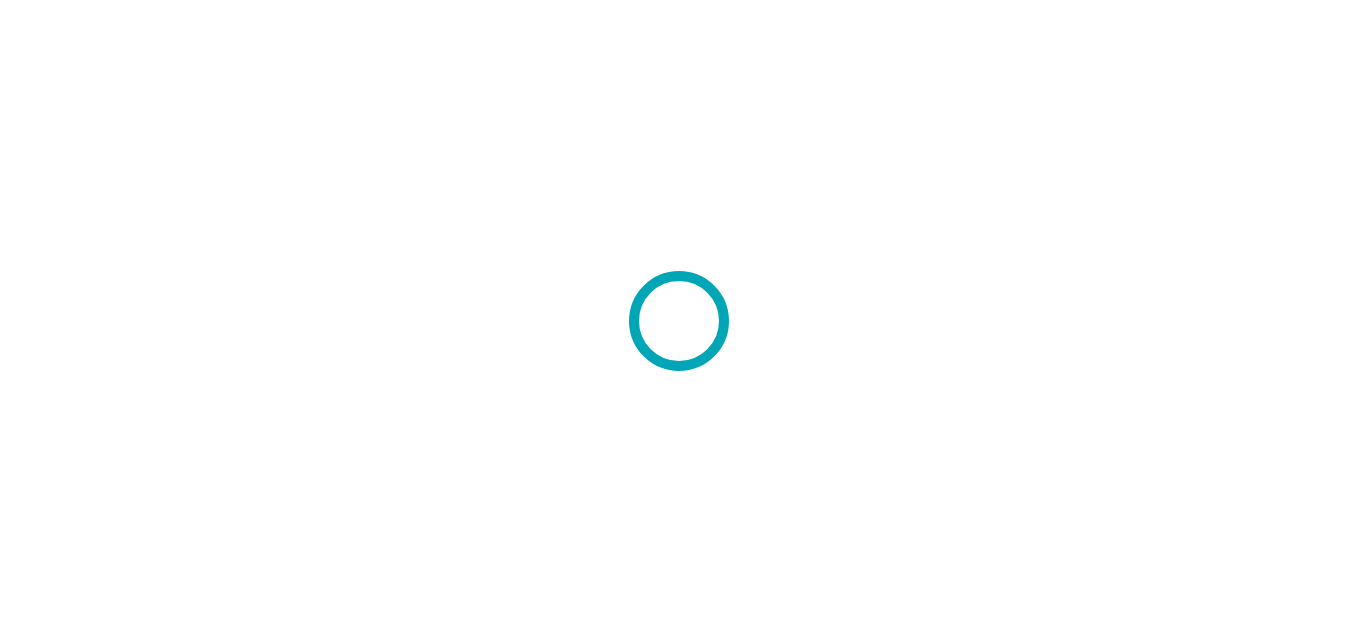 scroll, scrollTop: 0, scrollLeft: 0, axis: both 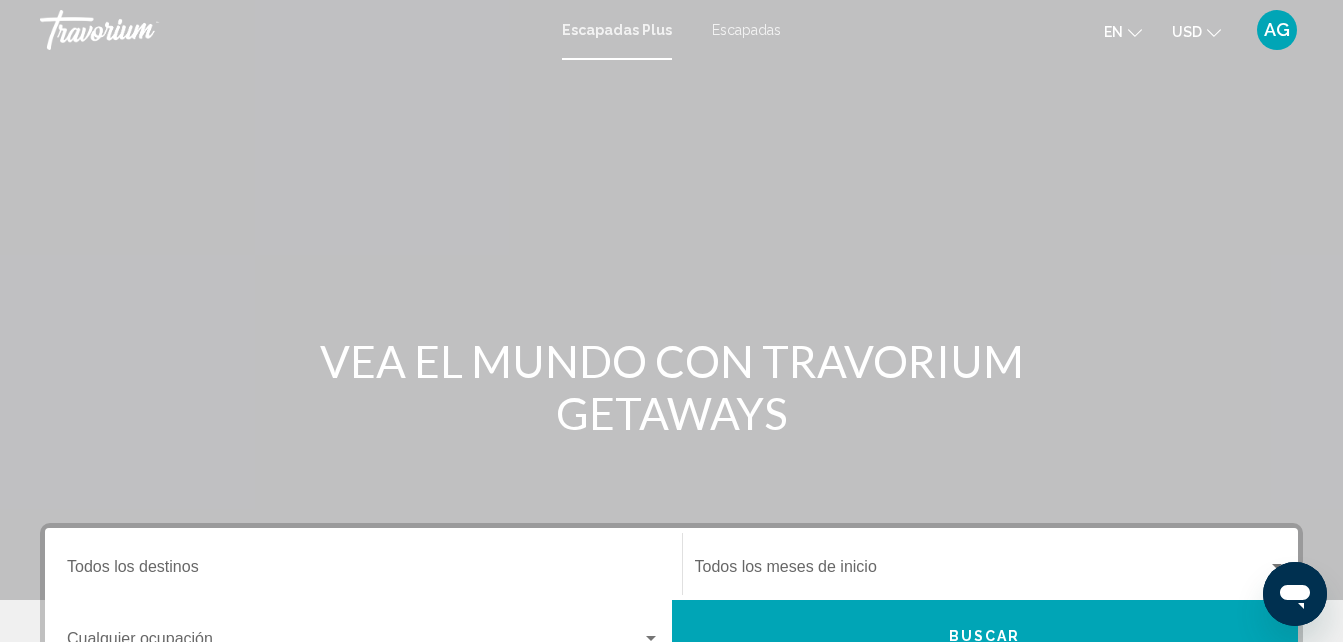 click on "Escapadas" at bounding box center (746, 30) 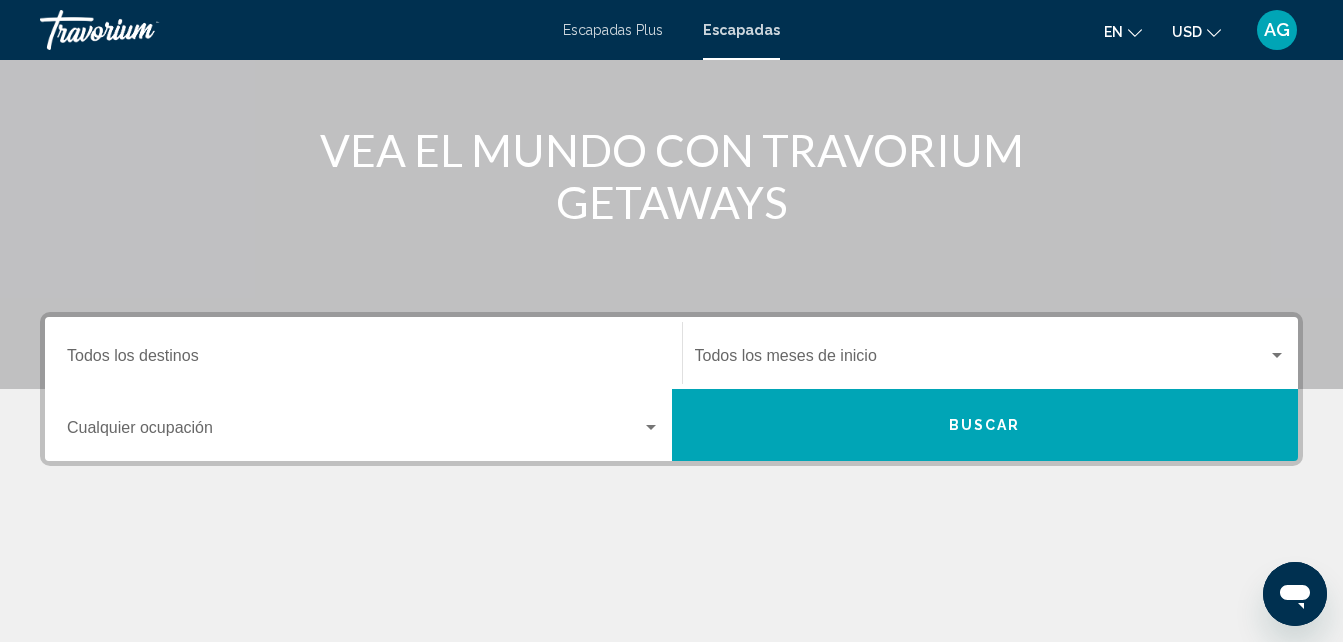 scroll, scrollTop: 240, scrollLeft: 0, axis: vertical 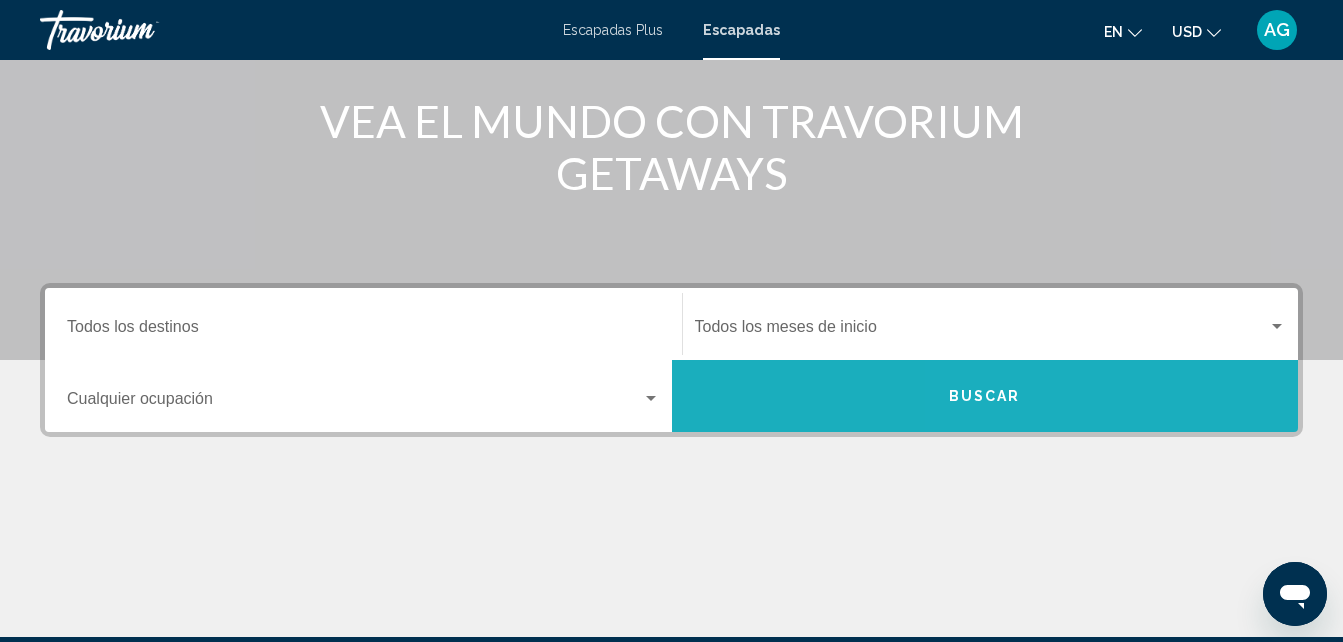 click on "Buscar" at bounding box center [985, 396] 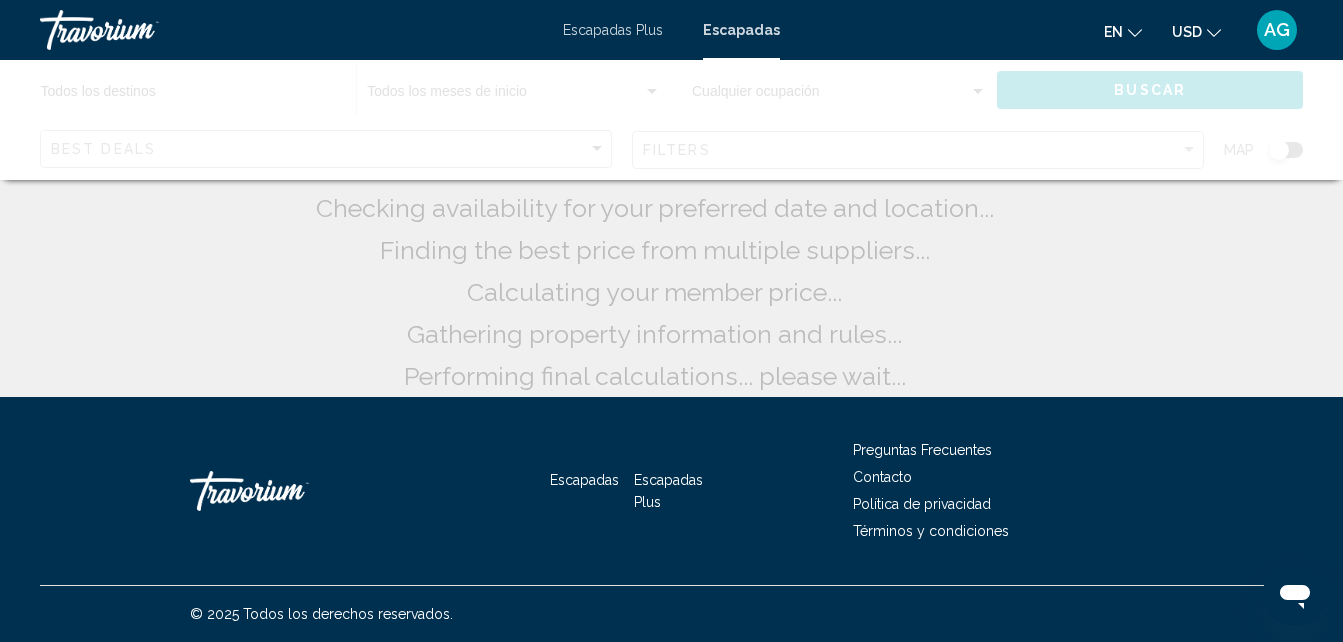 scroll, scrollTop: 0, scrollLeft: 0, axis: both 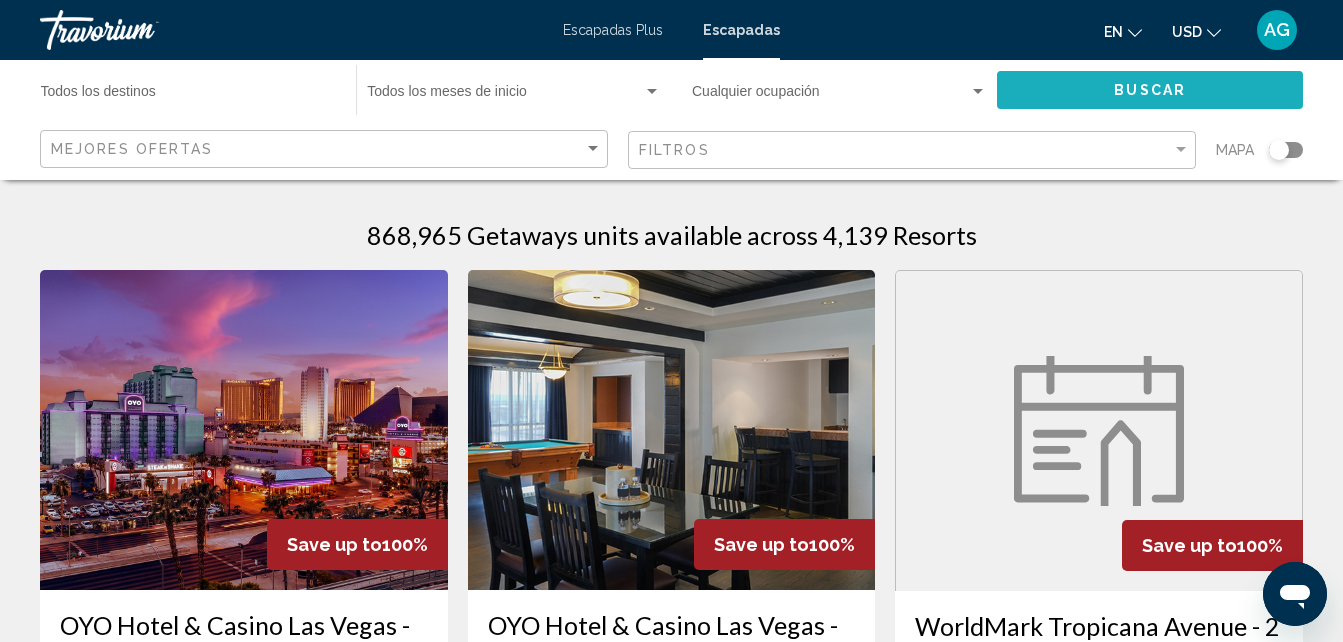 click on "Buscar" 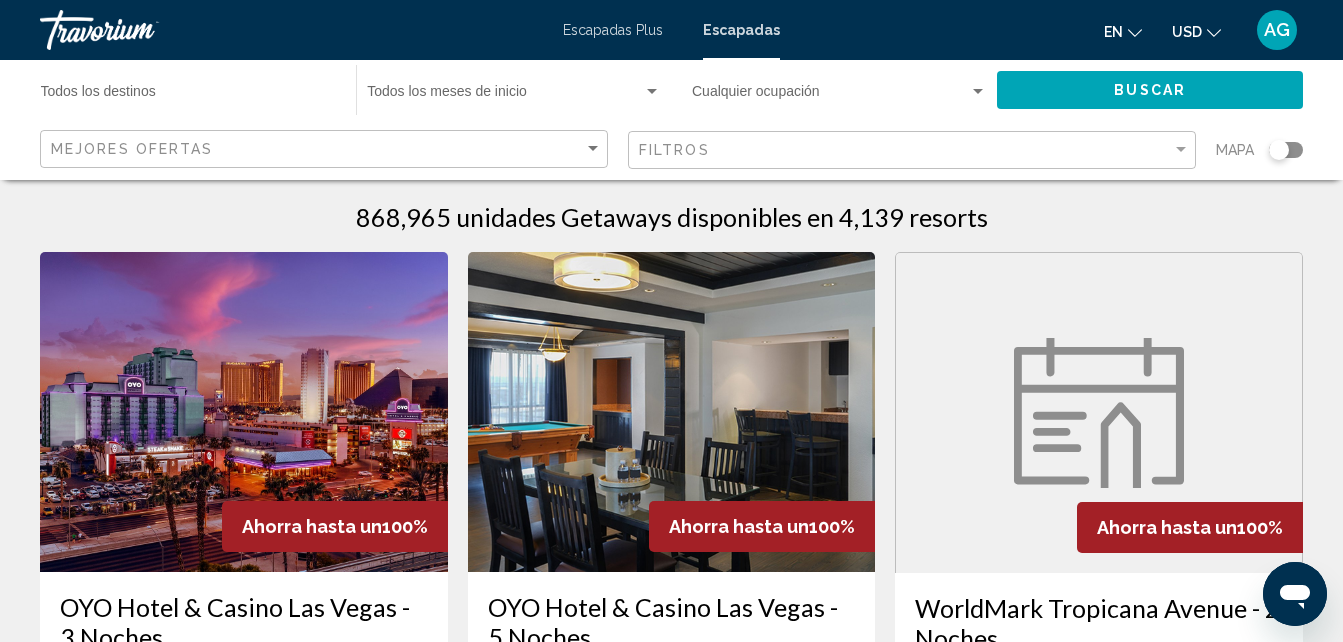 scroll, scrollTop: 0, scrollLeft: 0, axis: both 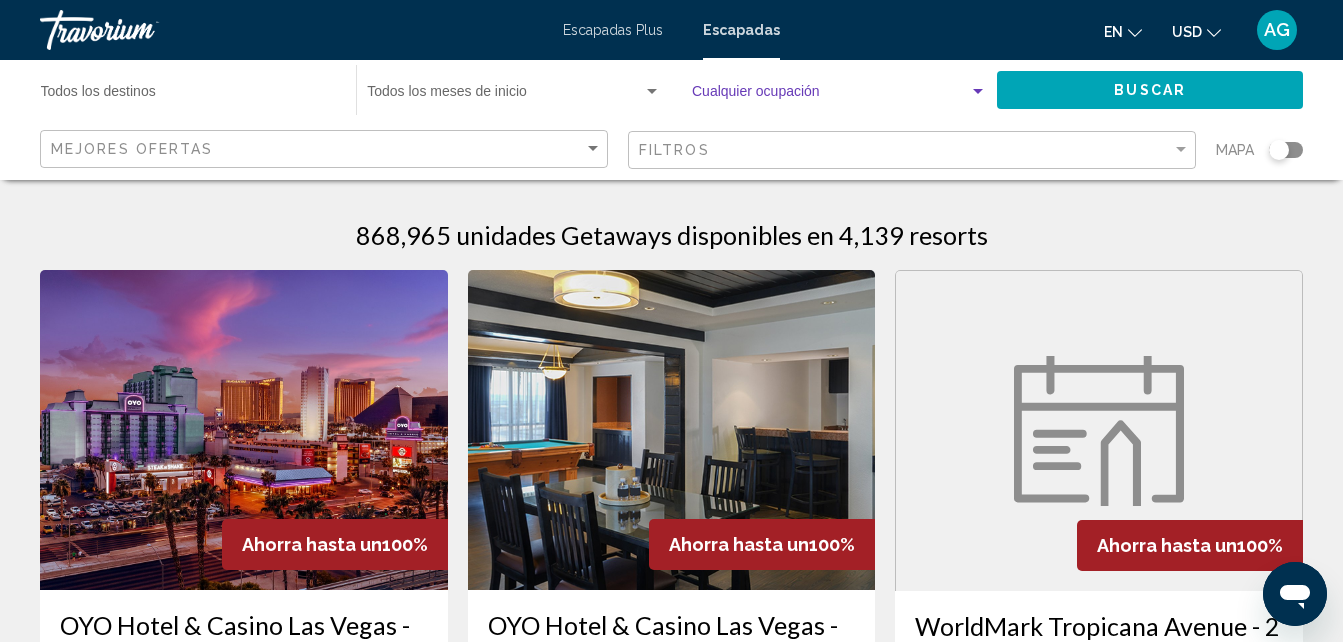 click at bounding box center (978, 91) 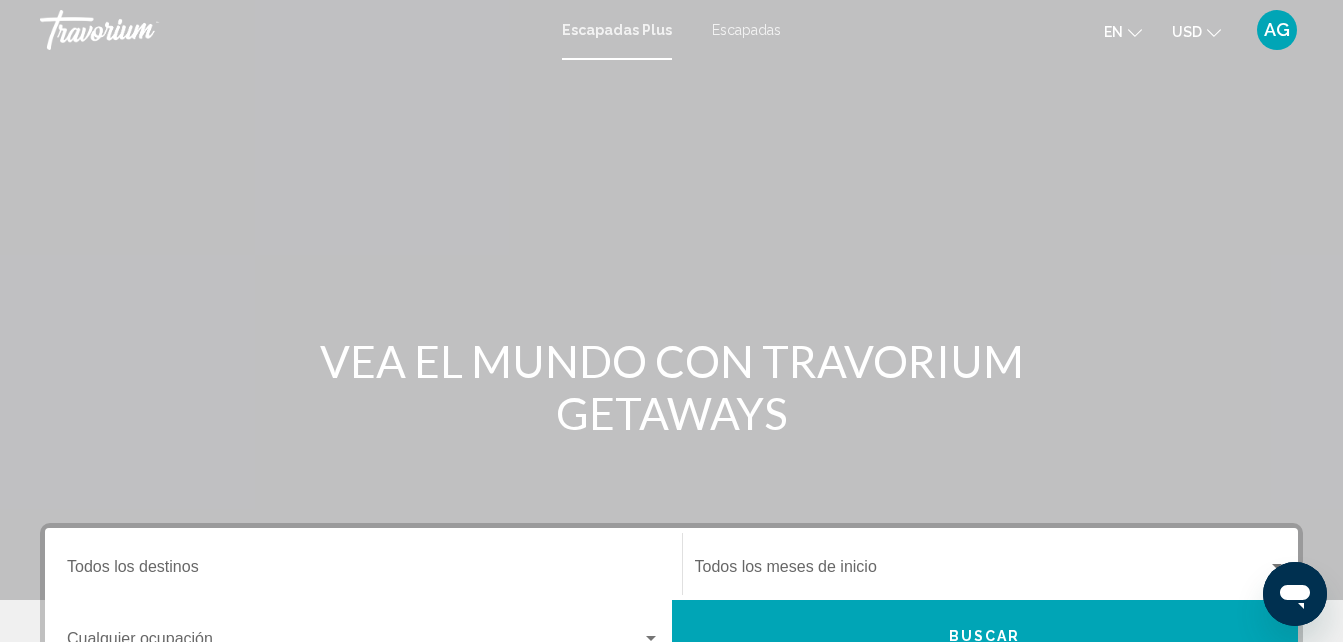 click on "Escapadas" at bounding box center (746, 30) 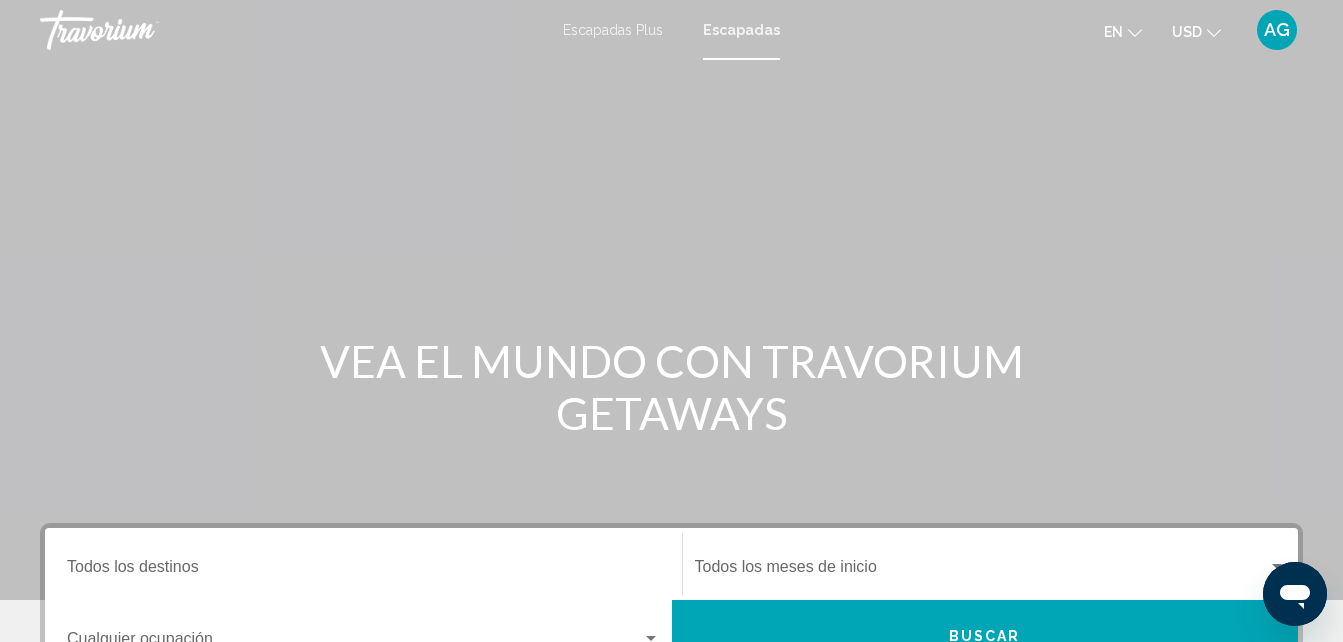 click 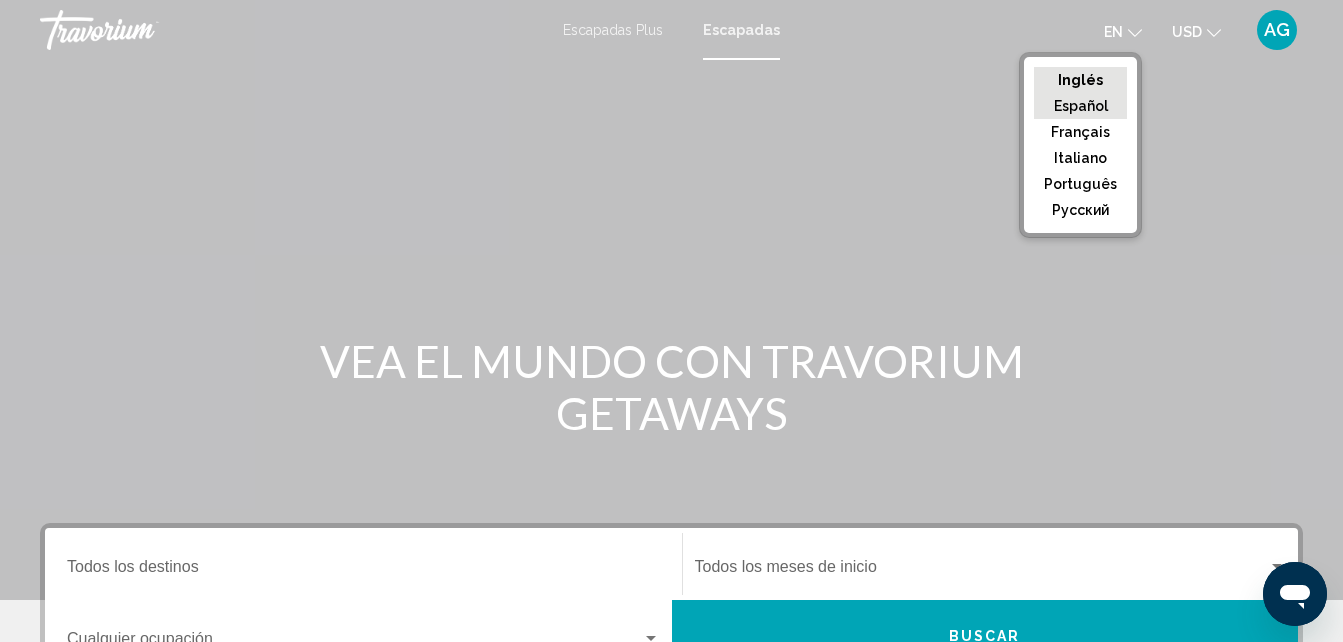 click on "Español" 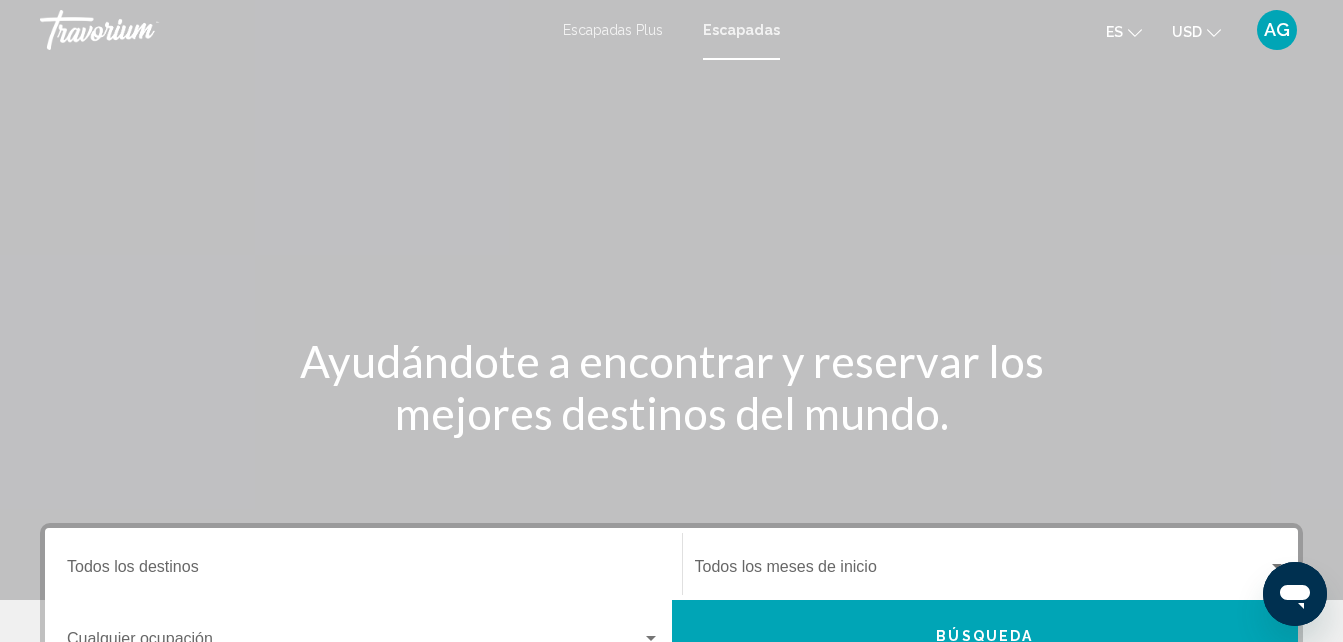 click on "Búsqueda" at bounding box center (985, 636) 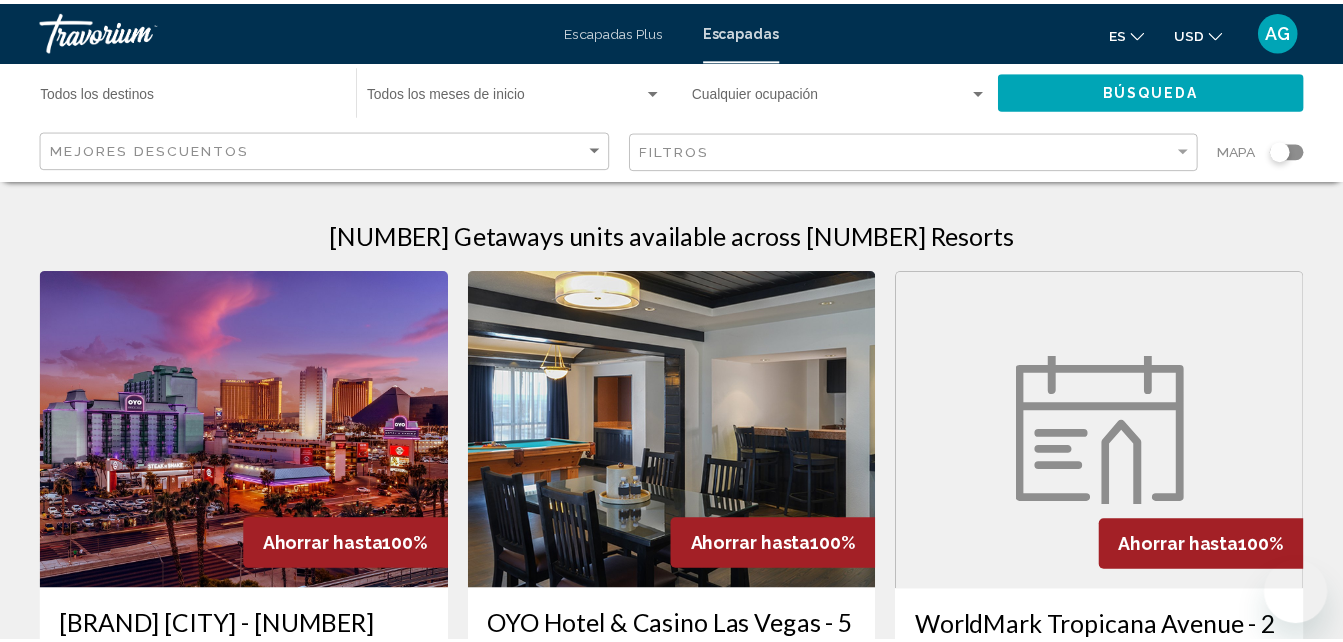 scroll, scrollTop: 0, scrollLeft: 0, axis: both 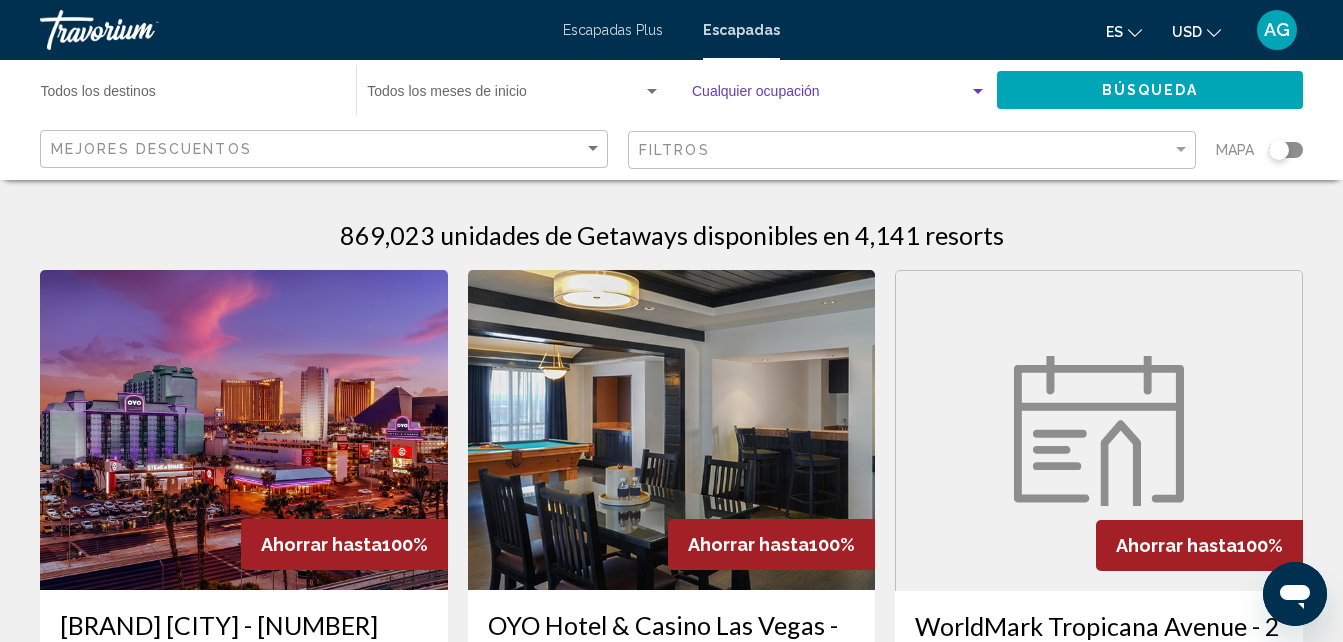 click at bounding box center (978, 91) 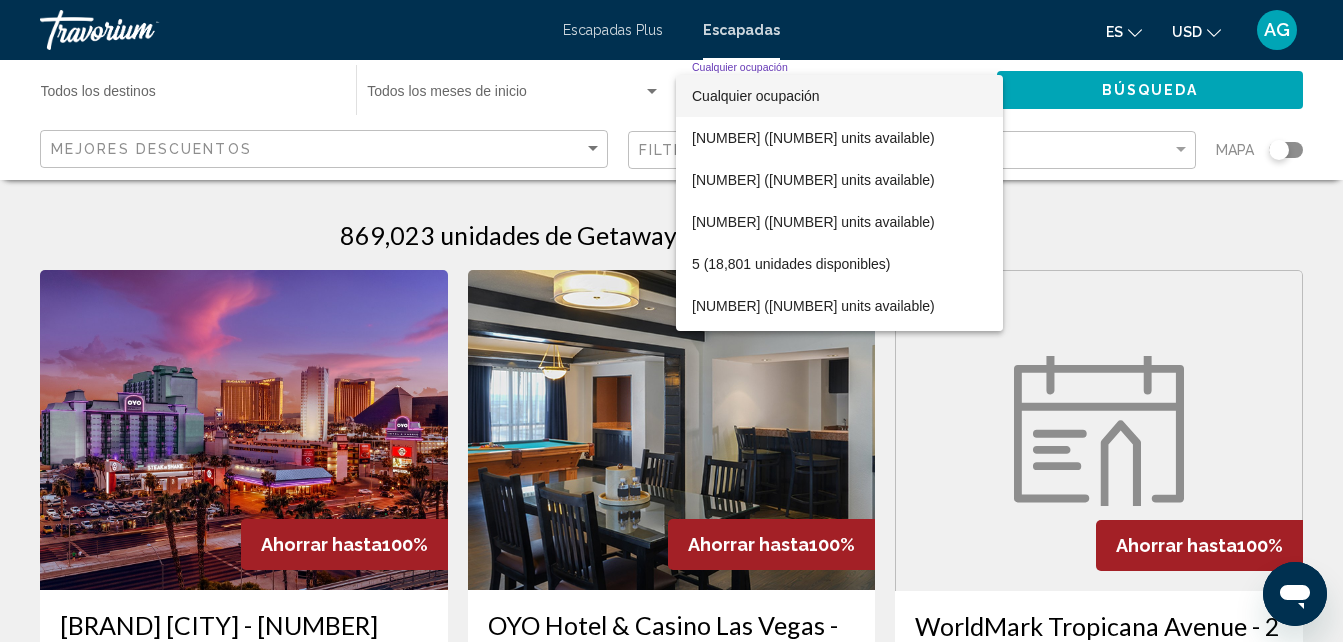 click at bounding box center (671, 321) 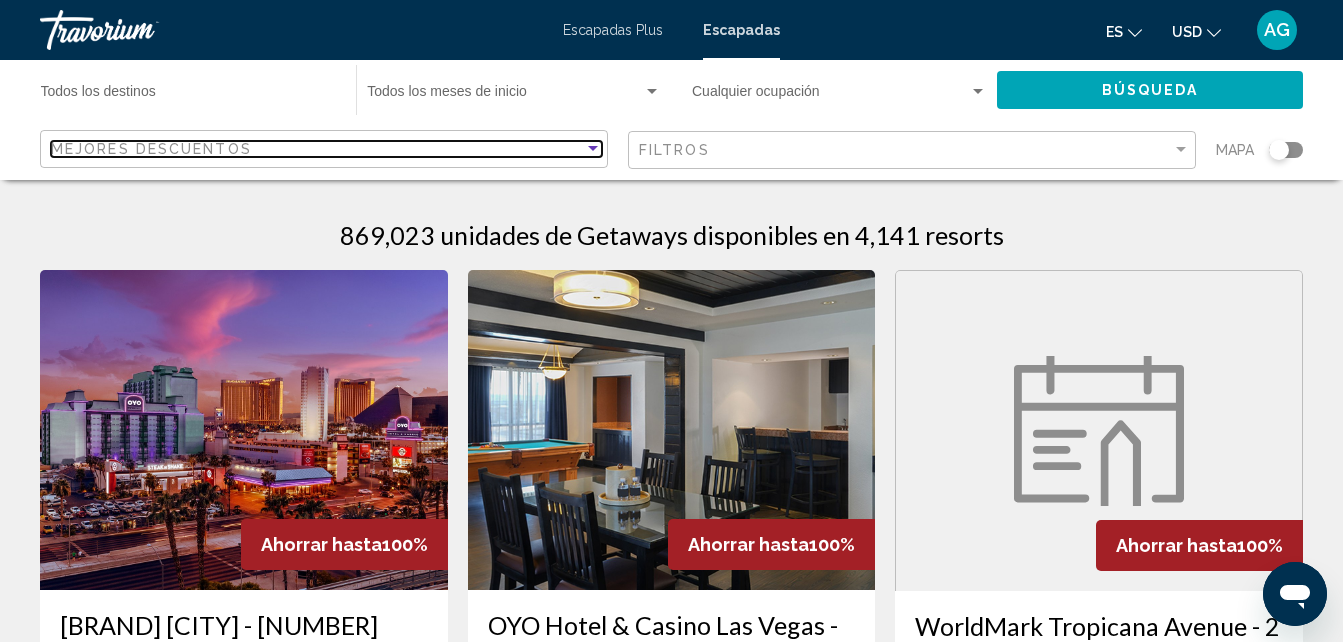click on "Mejores descuentos" at bounding box center (151, 149) 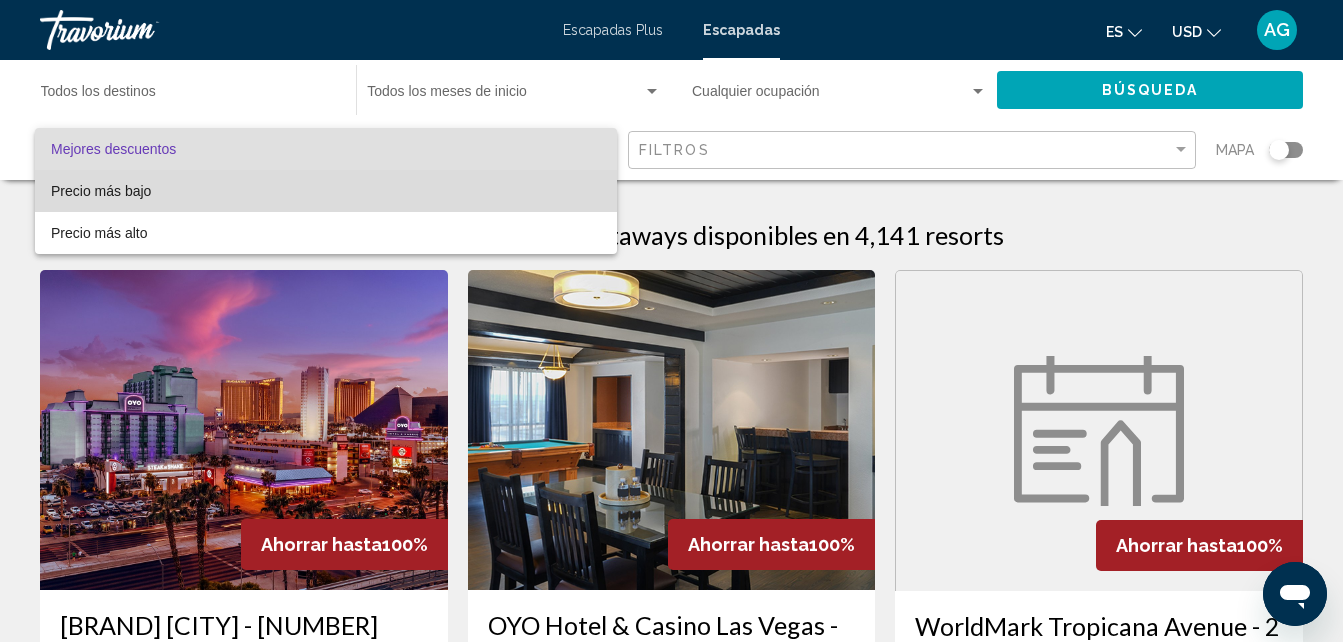 click on "Precio más bajo" at bounding box center (101, 191) 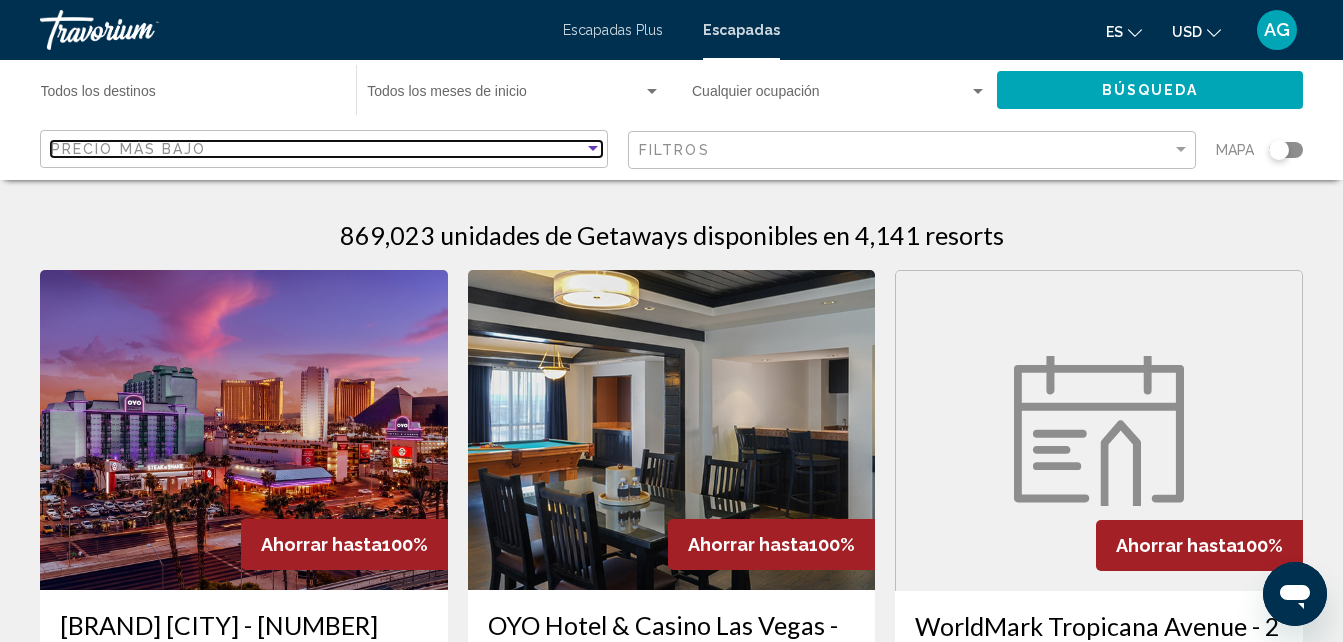 click at bounding box center (593, 148) 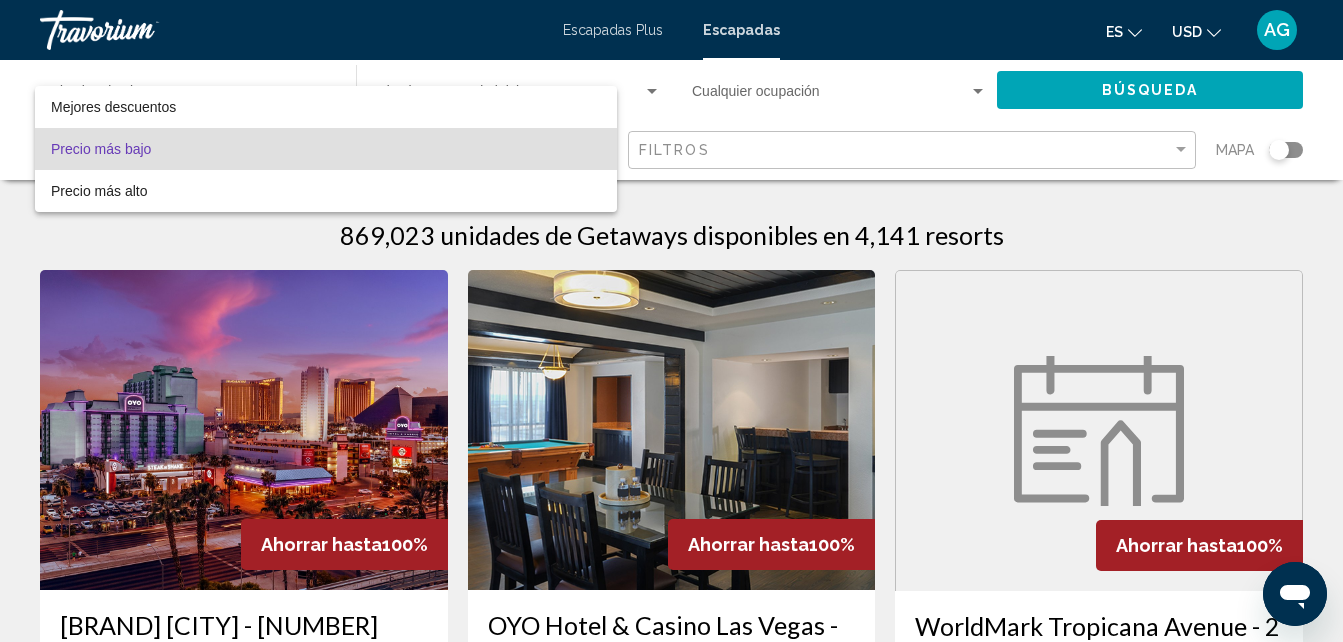 click on "Precio más bajo" at bounding box center [326, 149] 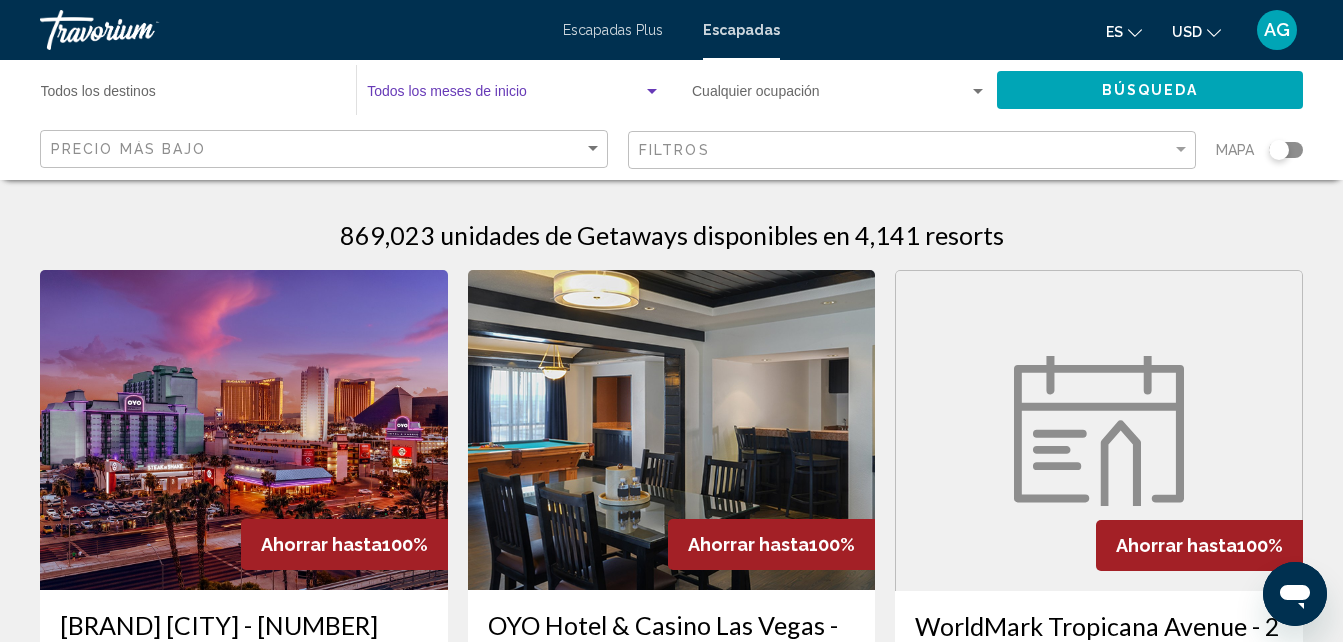 click at bounding box center (652, 91) 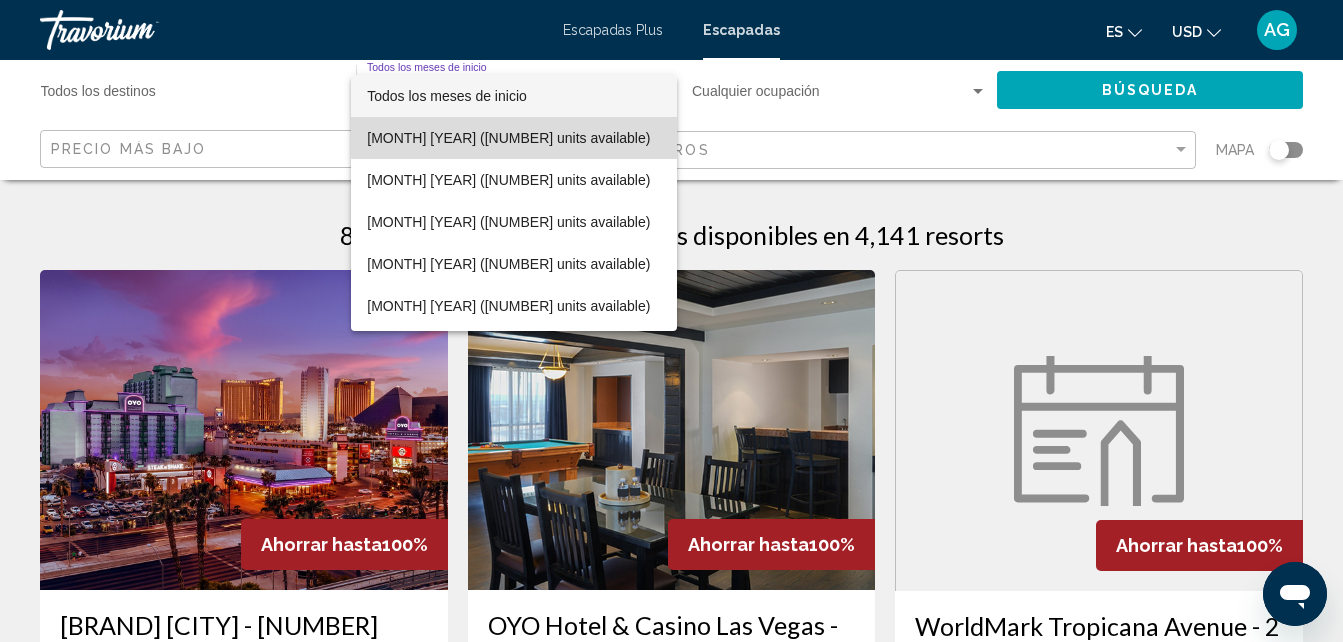 click on "[MONTH] [YEAR] ([NUMBER] units available)" at bounding box center (514, 138) 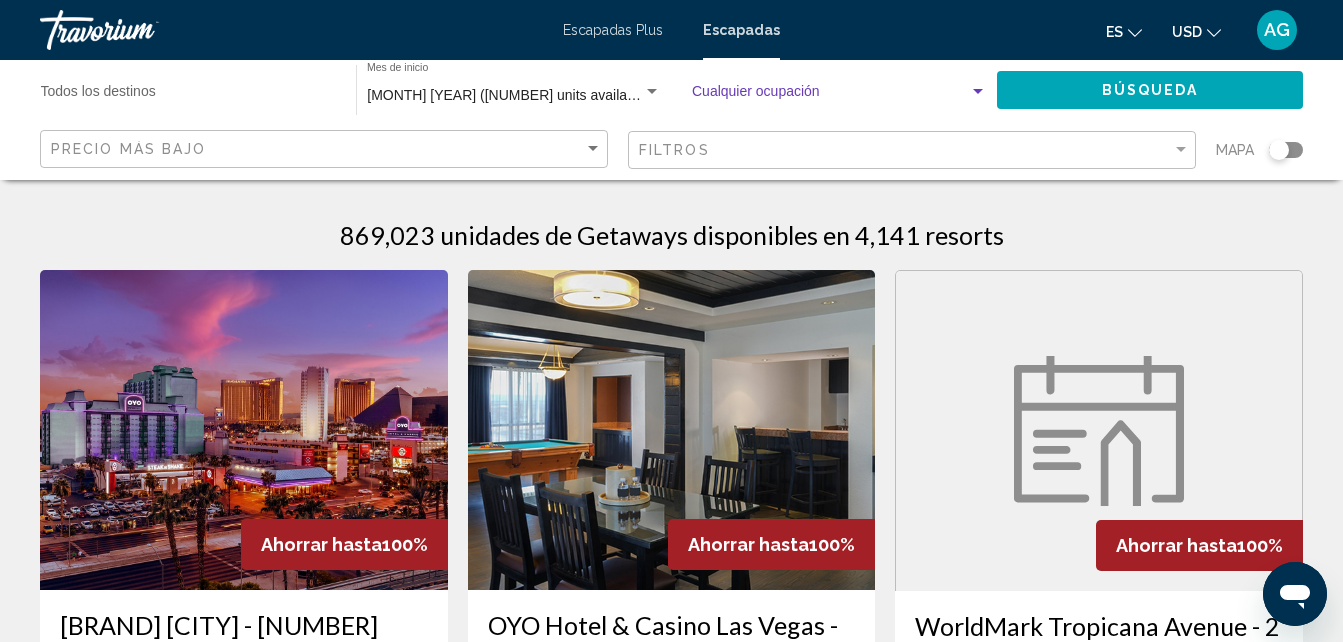 click at bounding box center (978, 91) 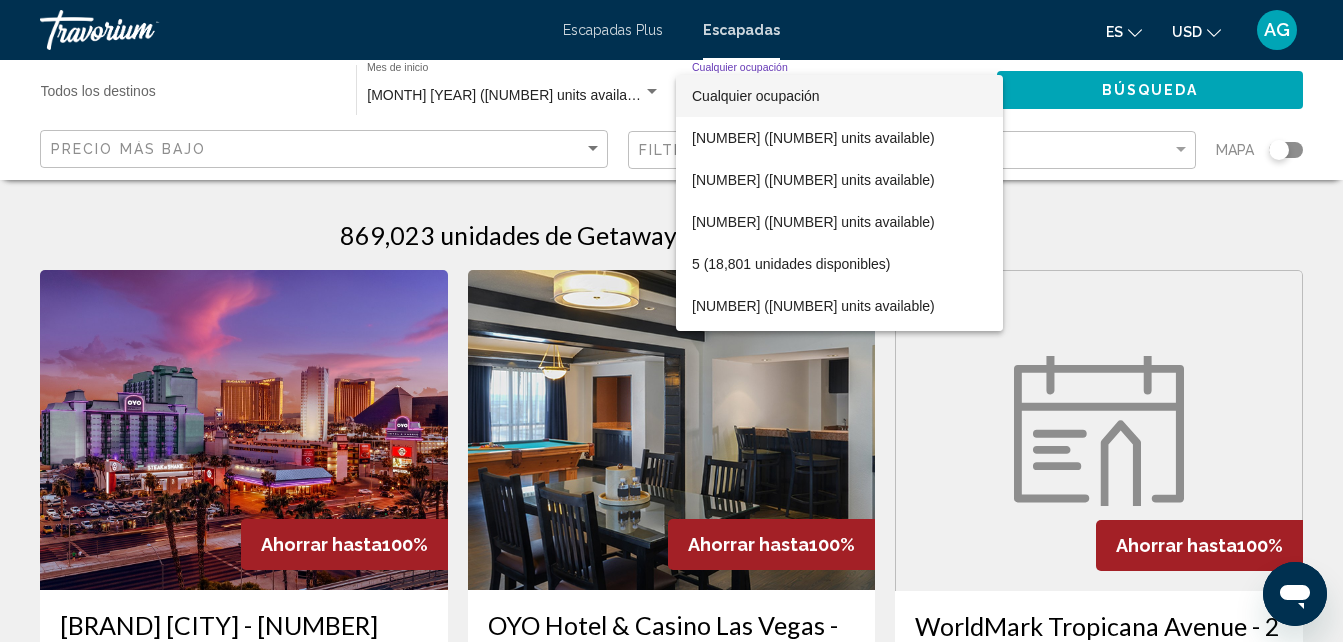 click at bounding box center (671, 321) 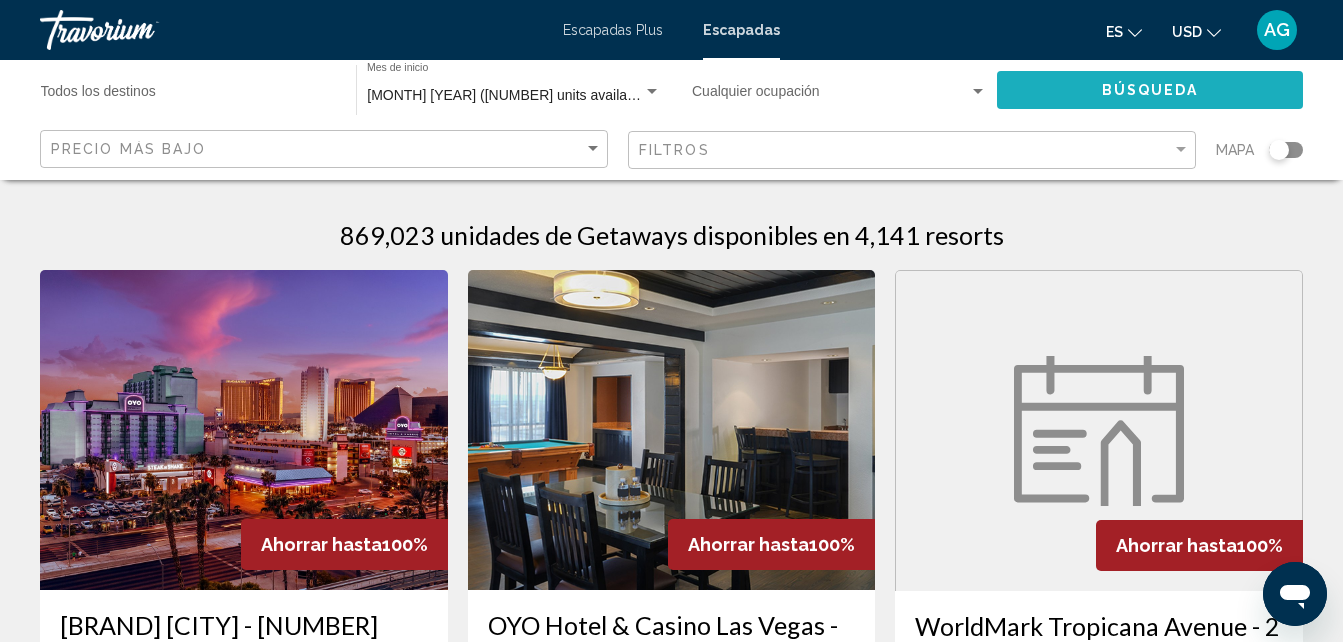 click on "Búsqueda" 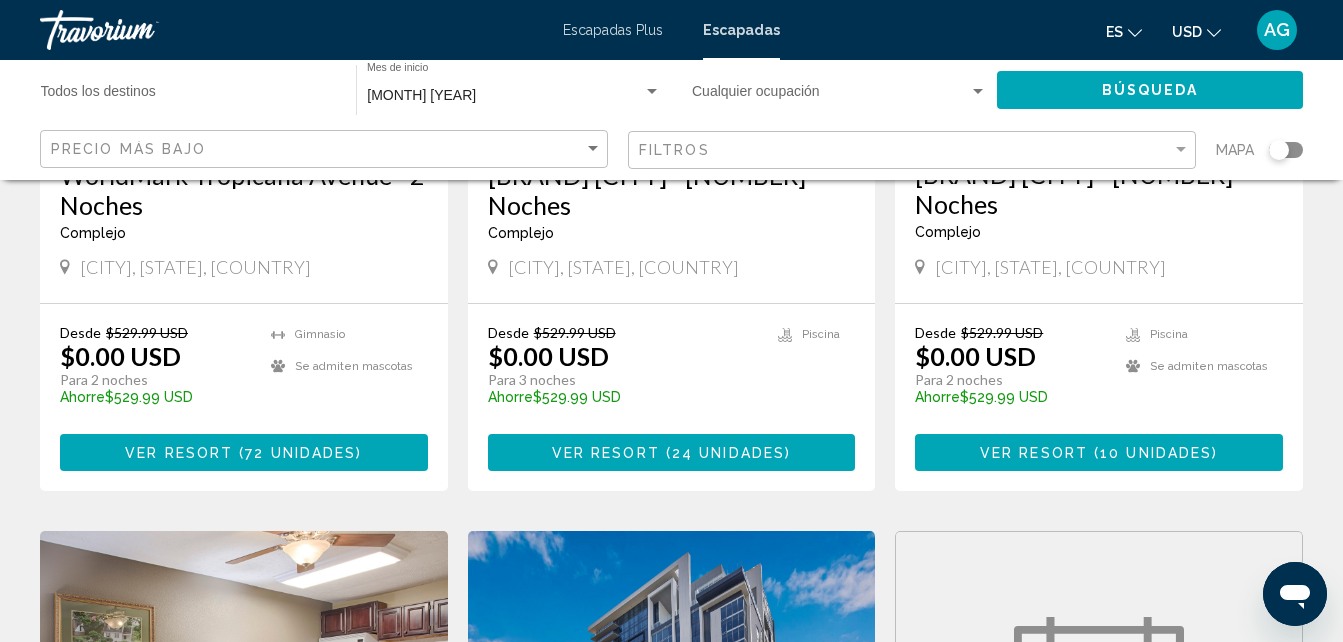 scroll, scrollTop: 480, scrollLeft: 0, axis: vertical 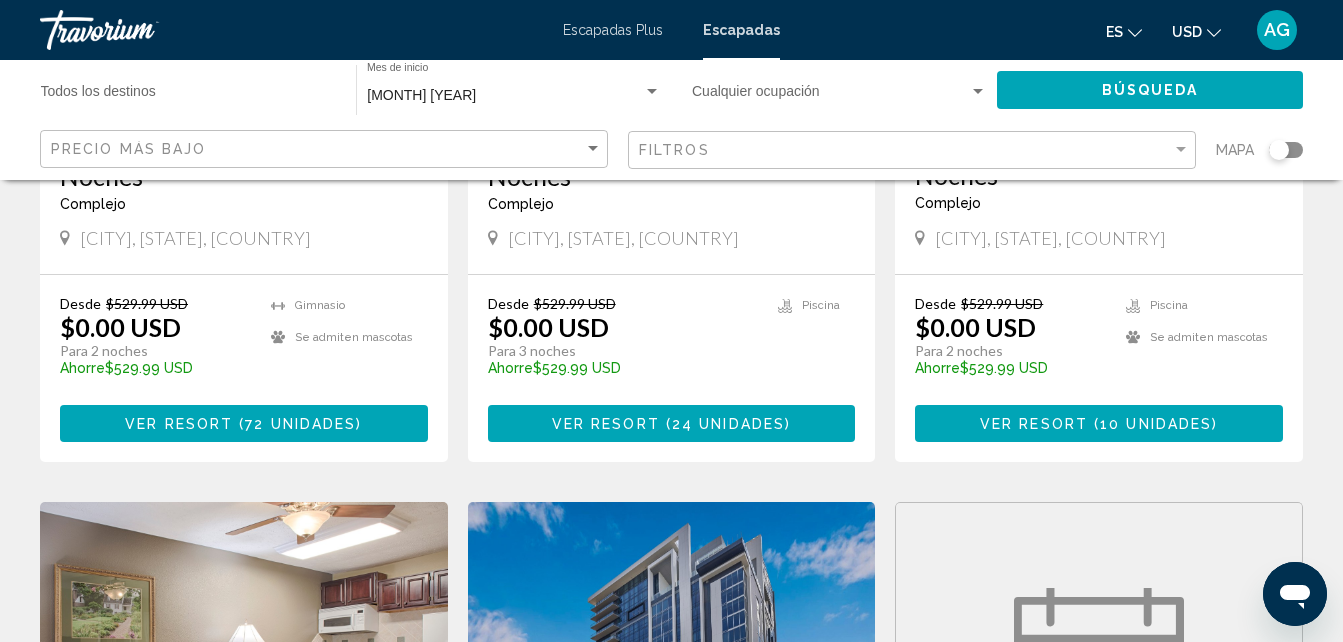 click at bounding box center [1295, 594] 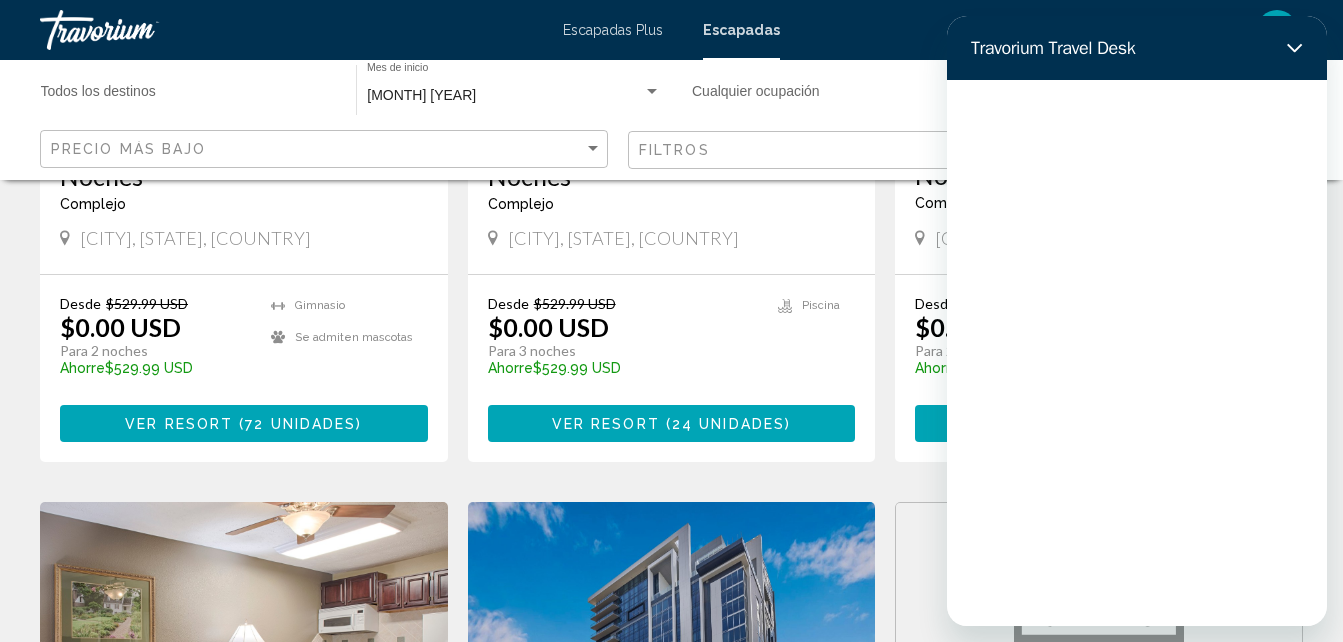 scroll, scrollTop: 0, scrollLeft: 0, axis: both 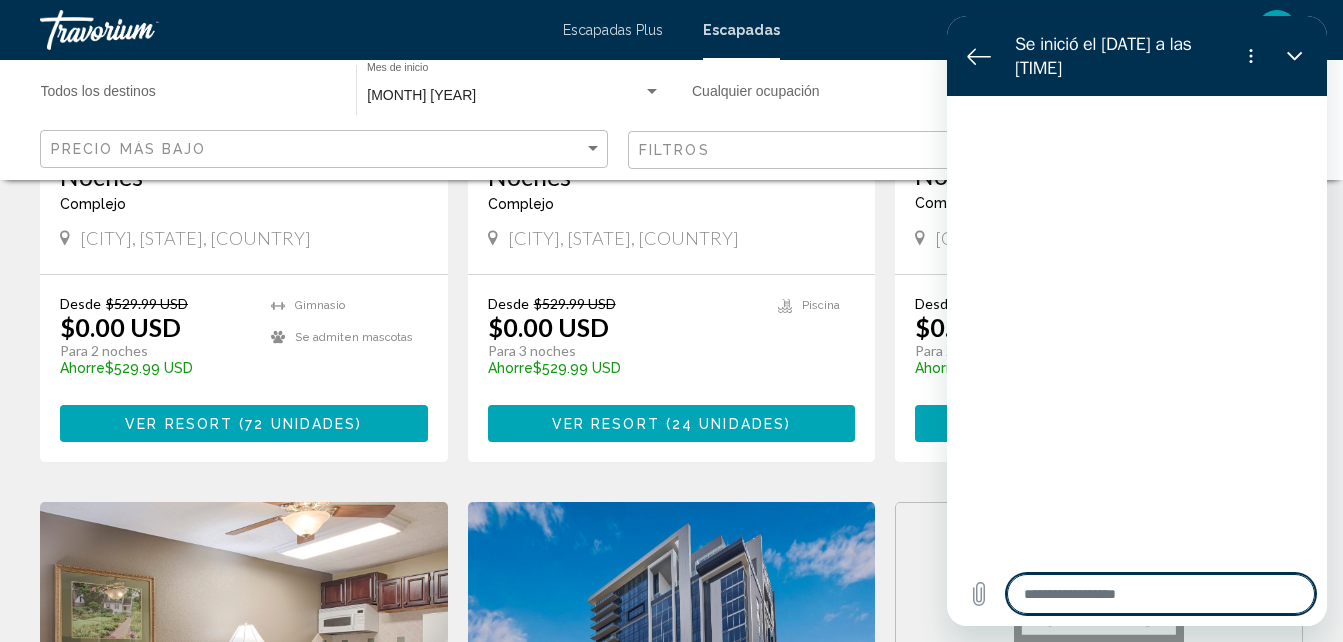 type on "*" 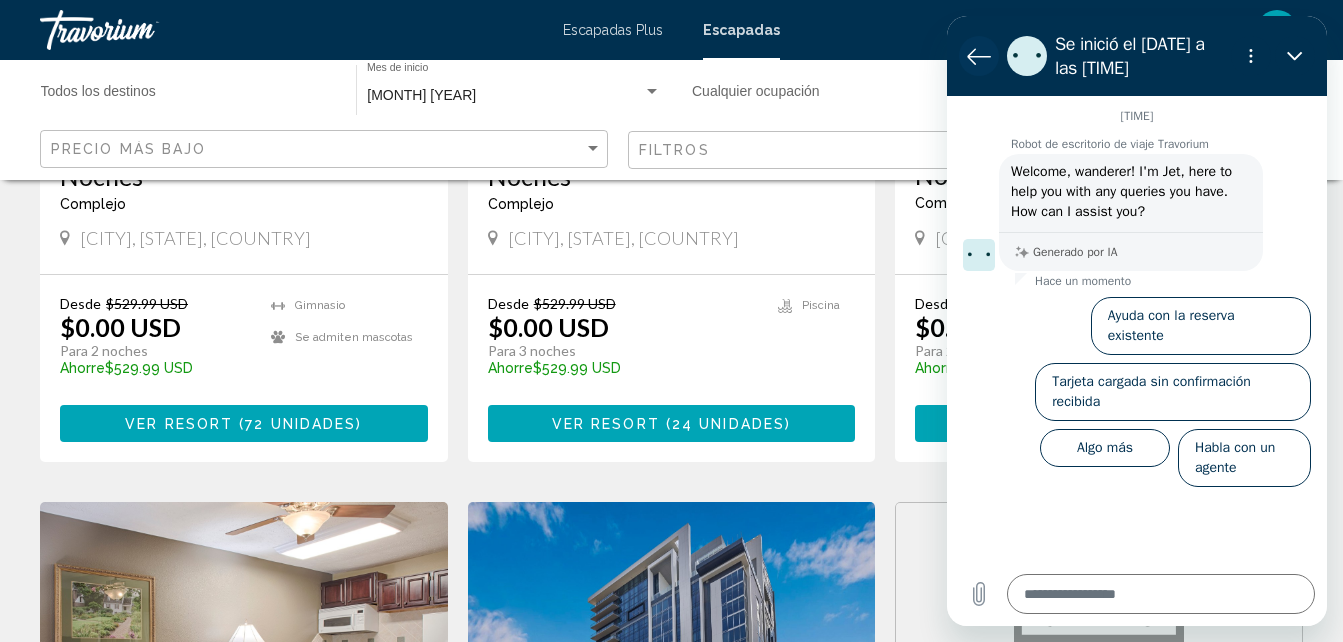 click 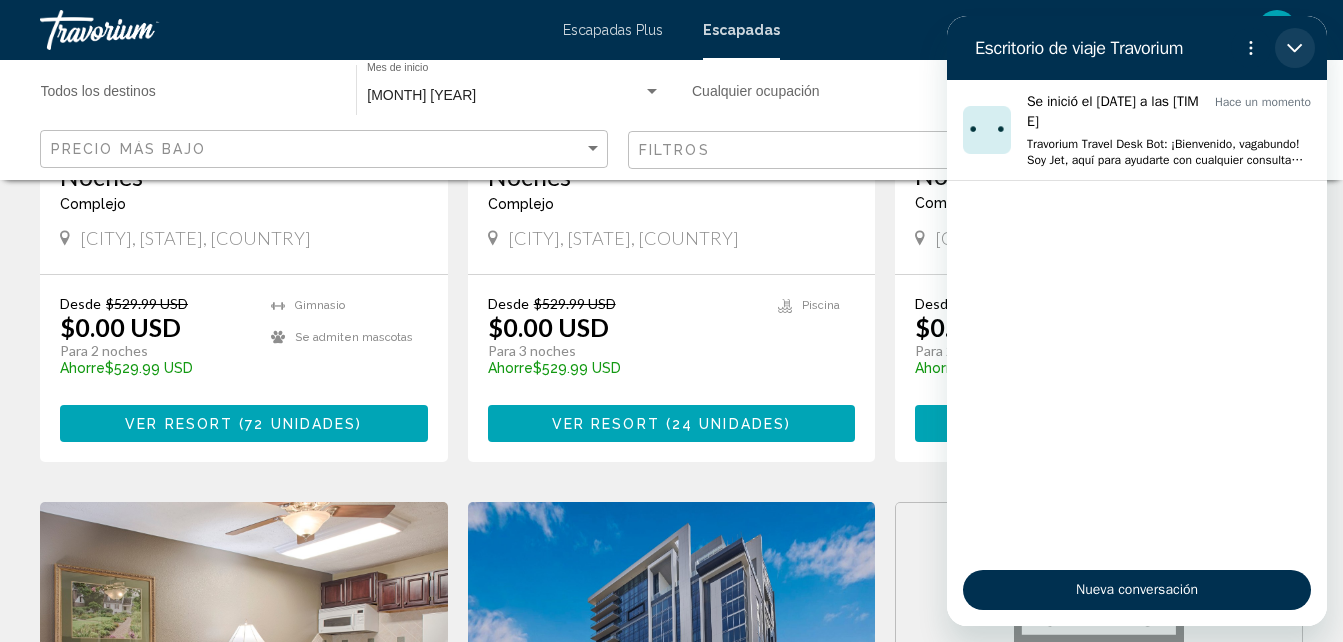 click 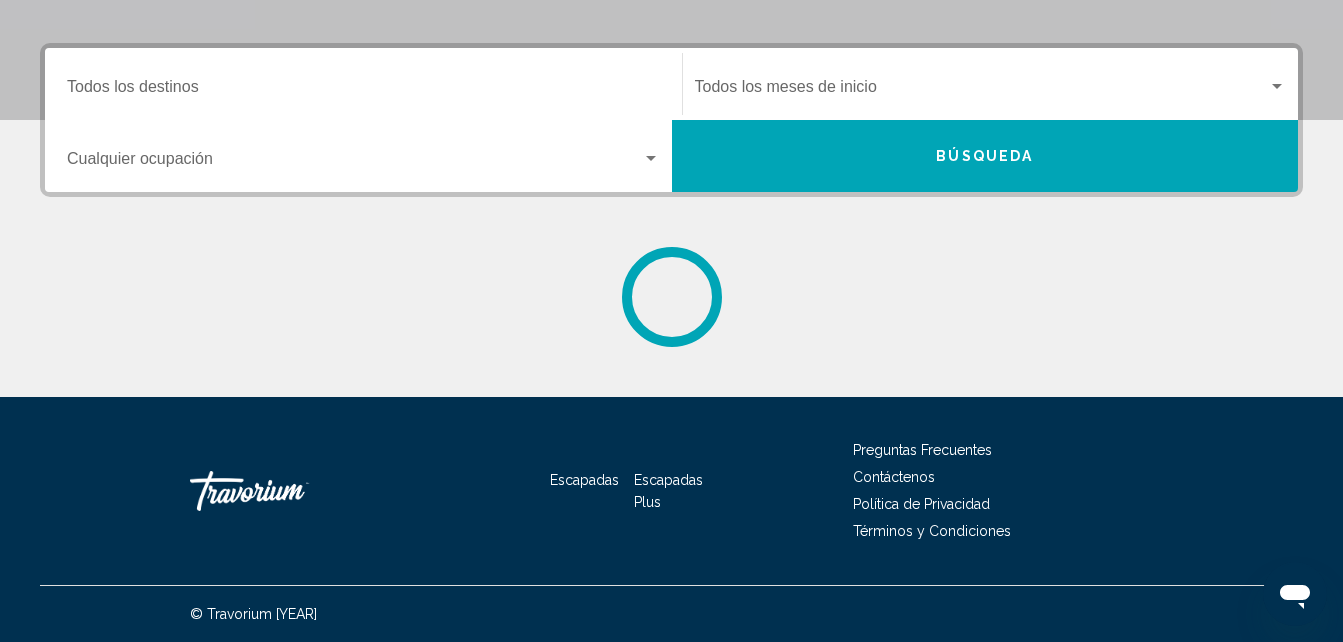 scroll, scrollTop: 0, scrollLeft: 0, axis: both 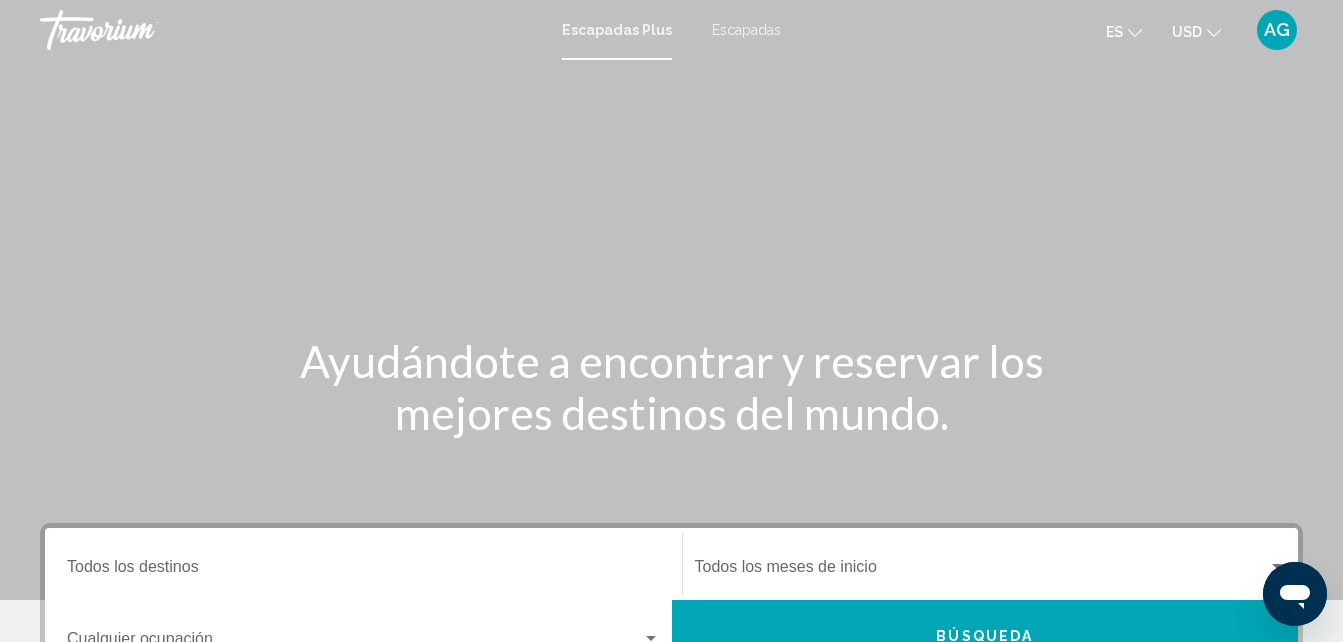 click on "AG" at bounding box center (1277, 30) 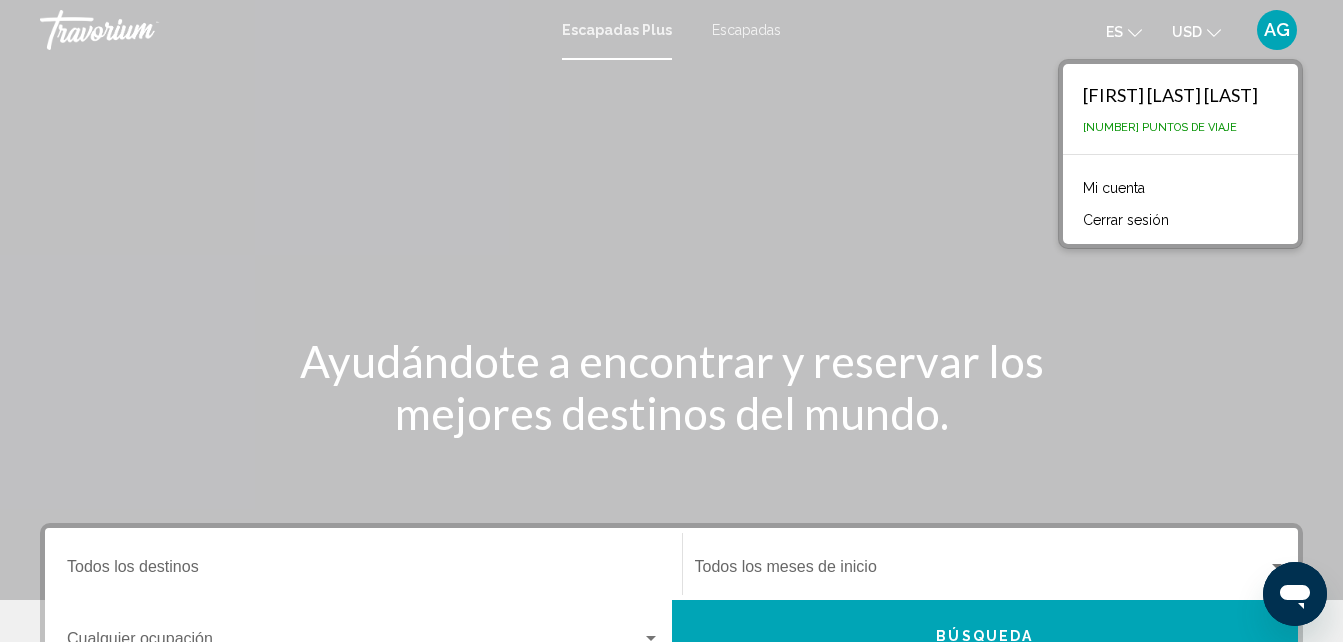 click on "Mi cuenta" at bounding box center [1114, 188] 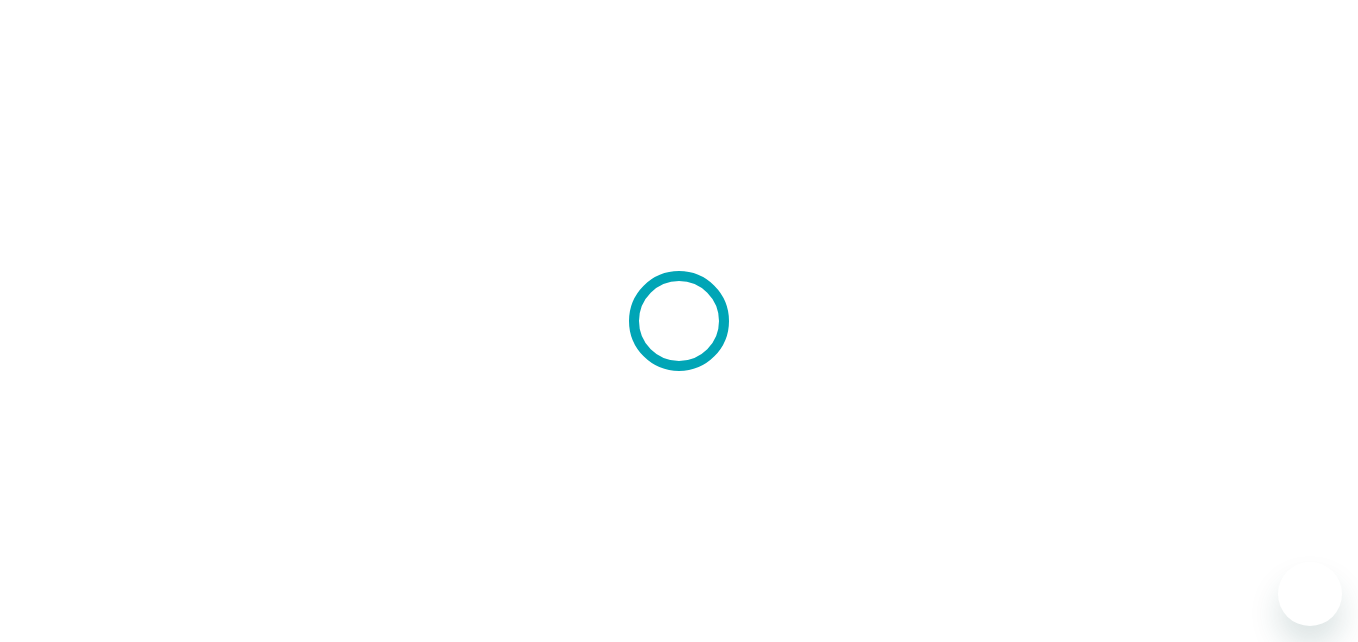 scroll, scrollTop: 0, scrollLeft: 0, axis: both 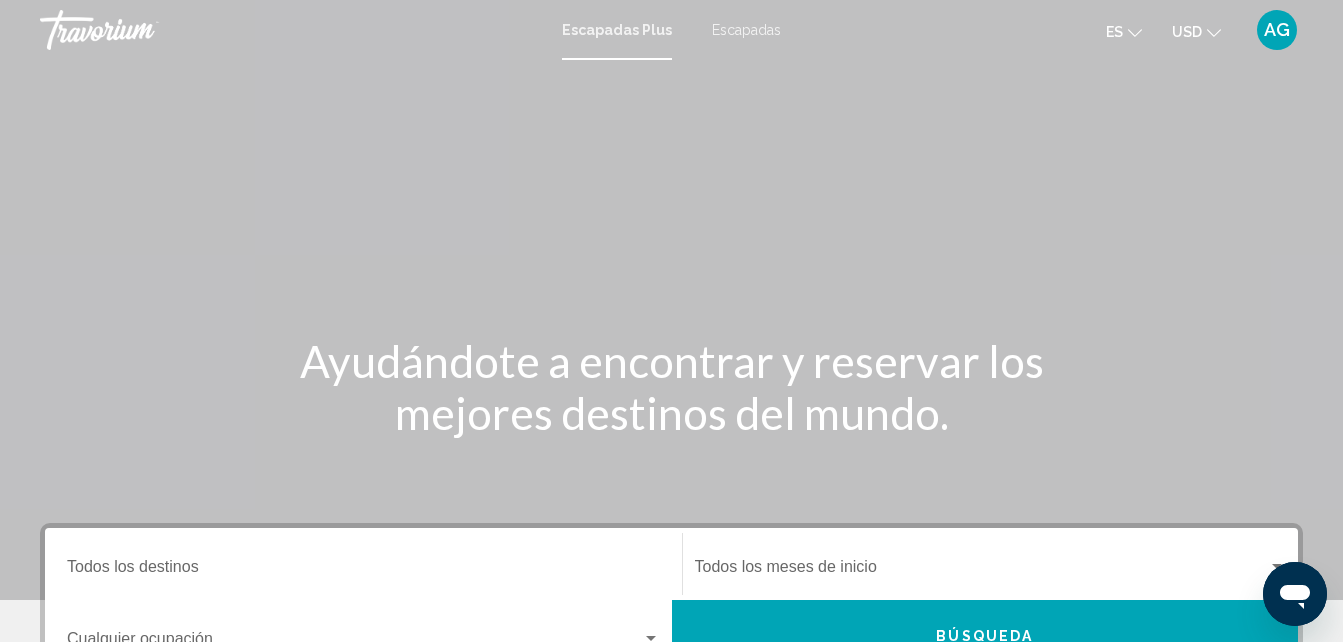 click on "Escapadas" at bounding box center [746, 30] 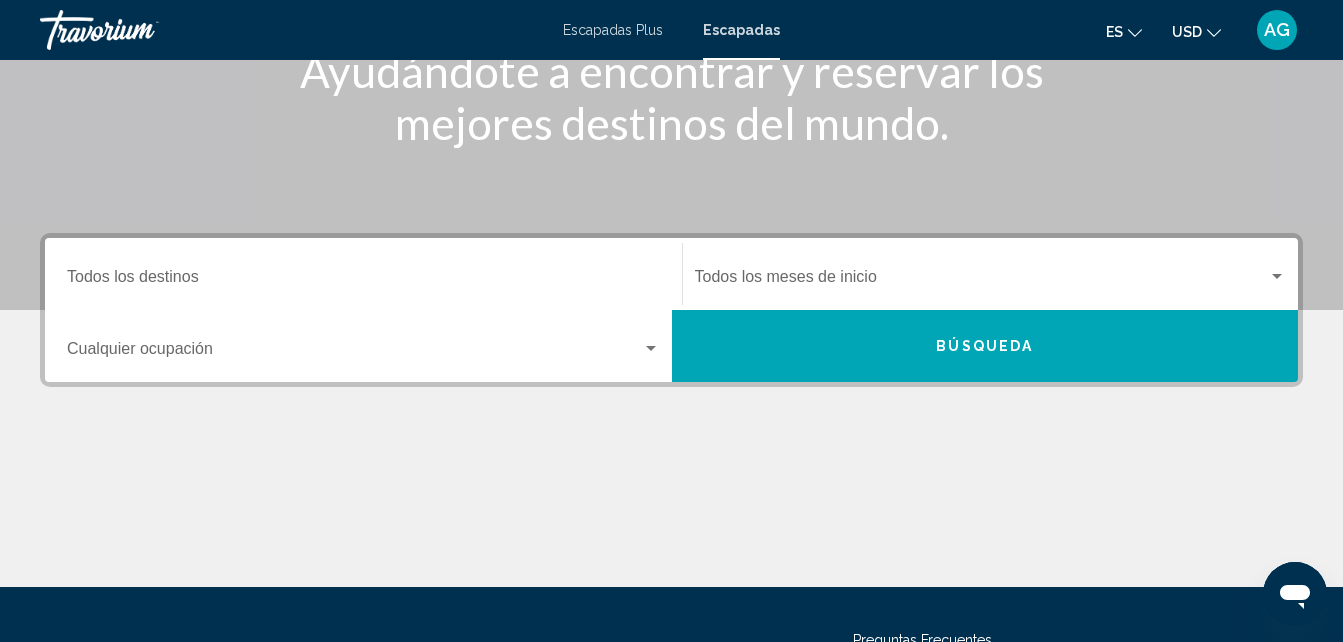 scroll, scrollTop: 320, scrollLeft: 0, axis: vertical 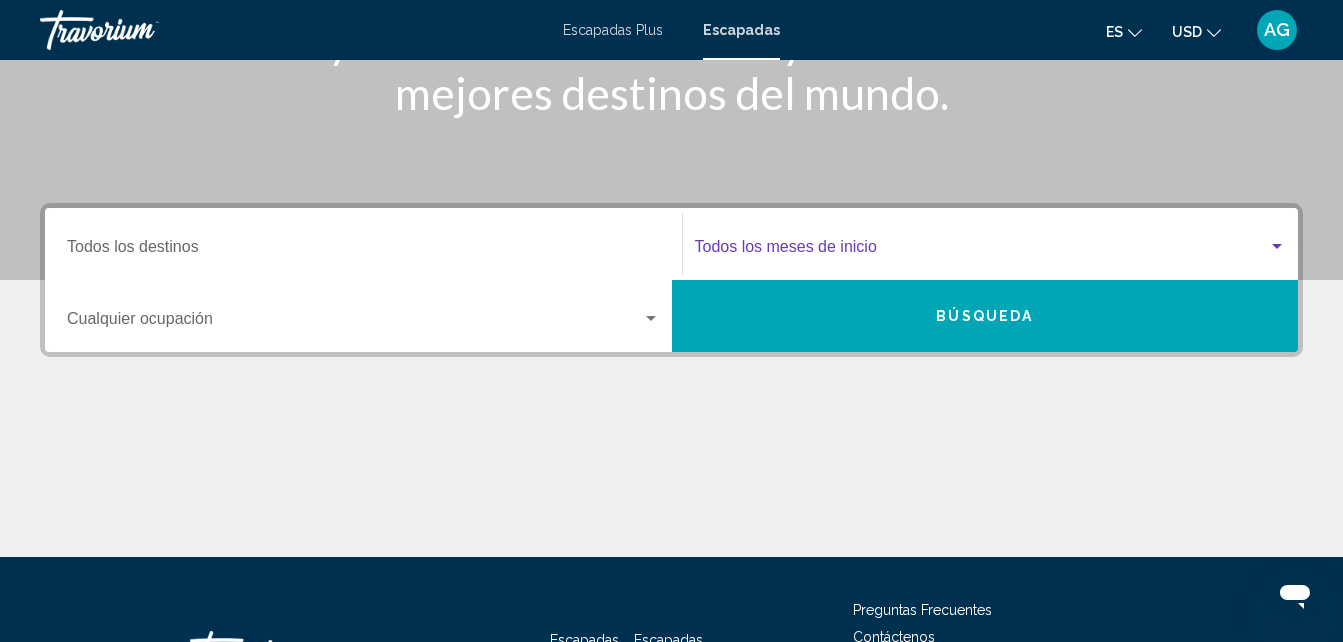 click at bounding box center [1277, 246] 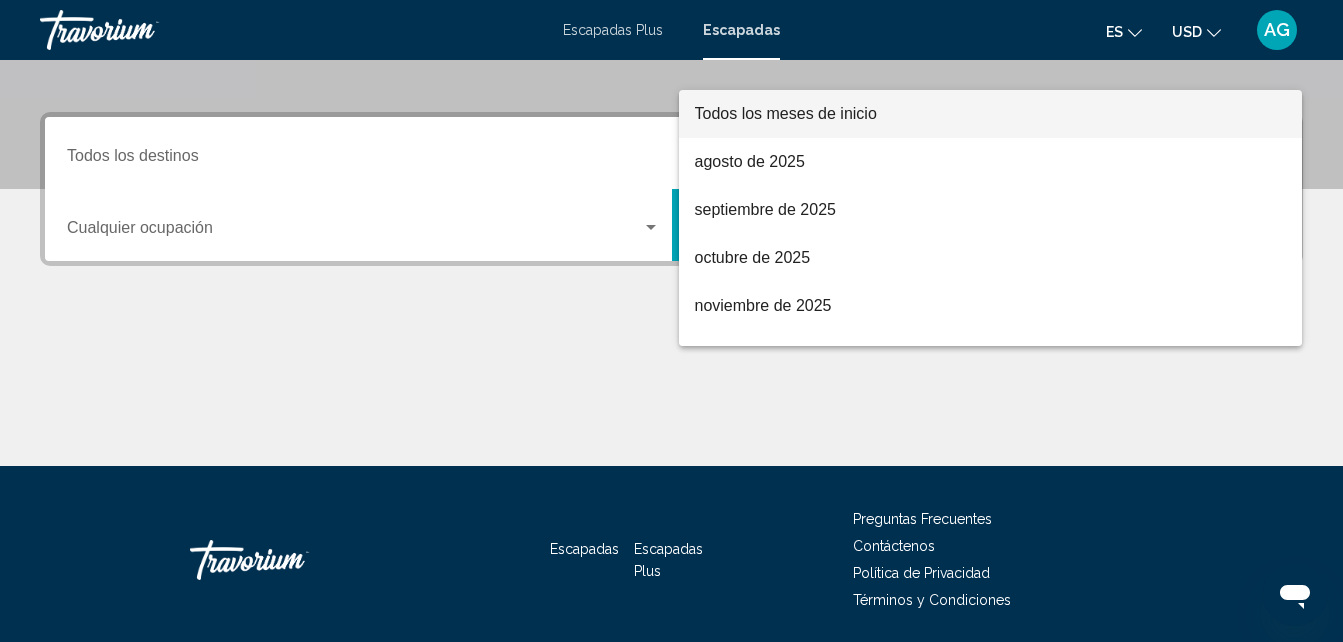 scroll, scrollTop: 458, scrollLeft: 0, axis: vertical 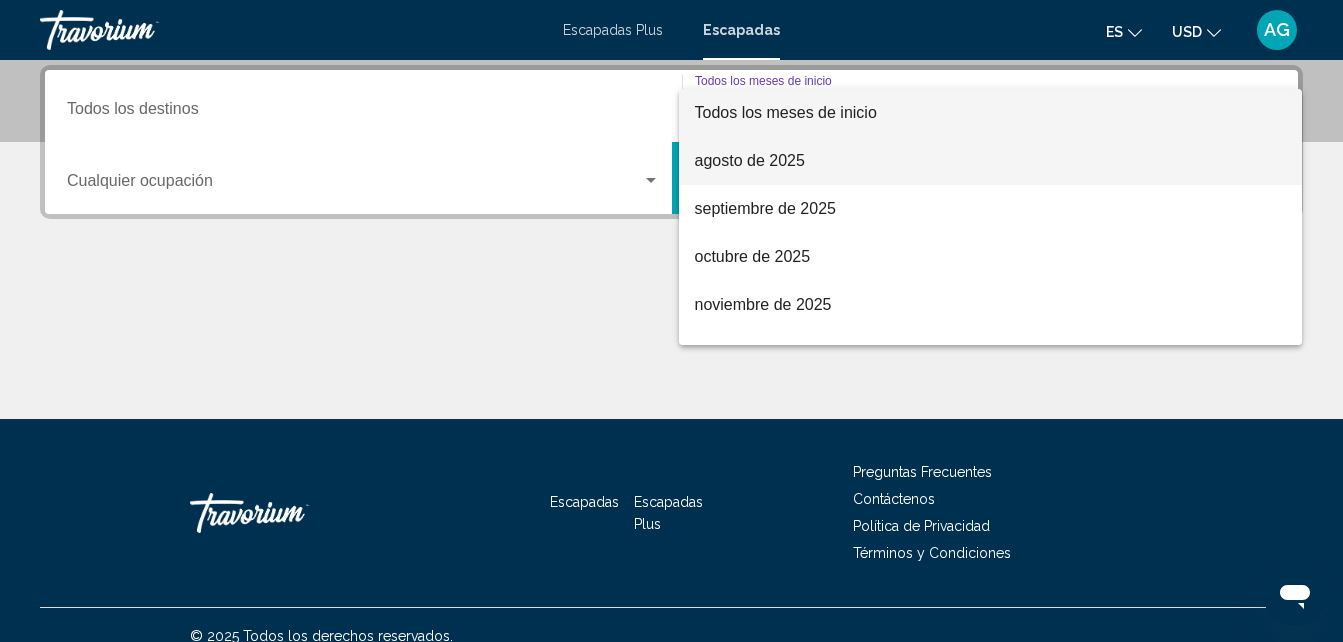click on "agosto de 2025" at bounding box center [750, 160] 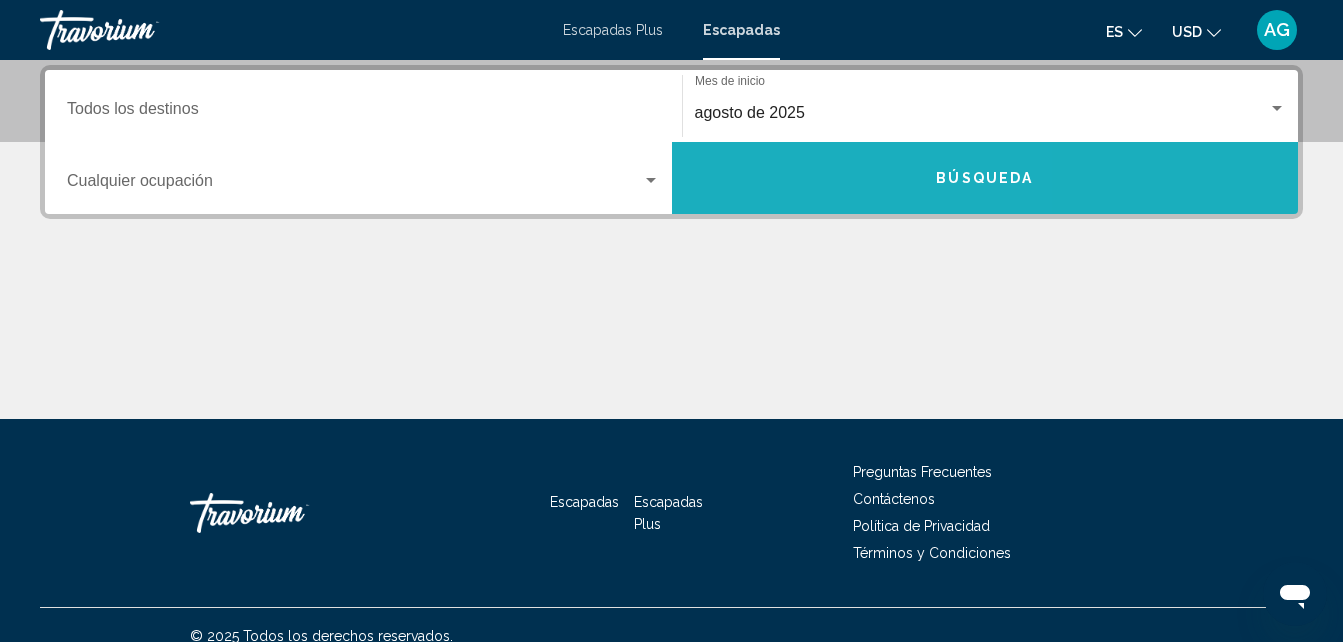 click on "Búsqueda" at bounding box center (985, 178) 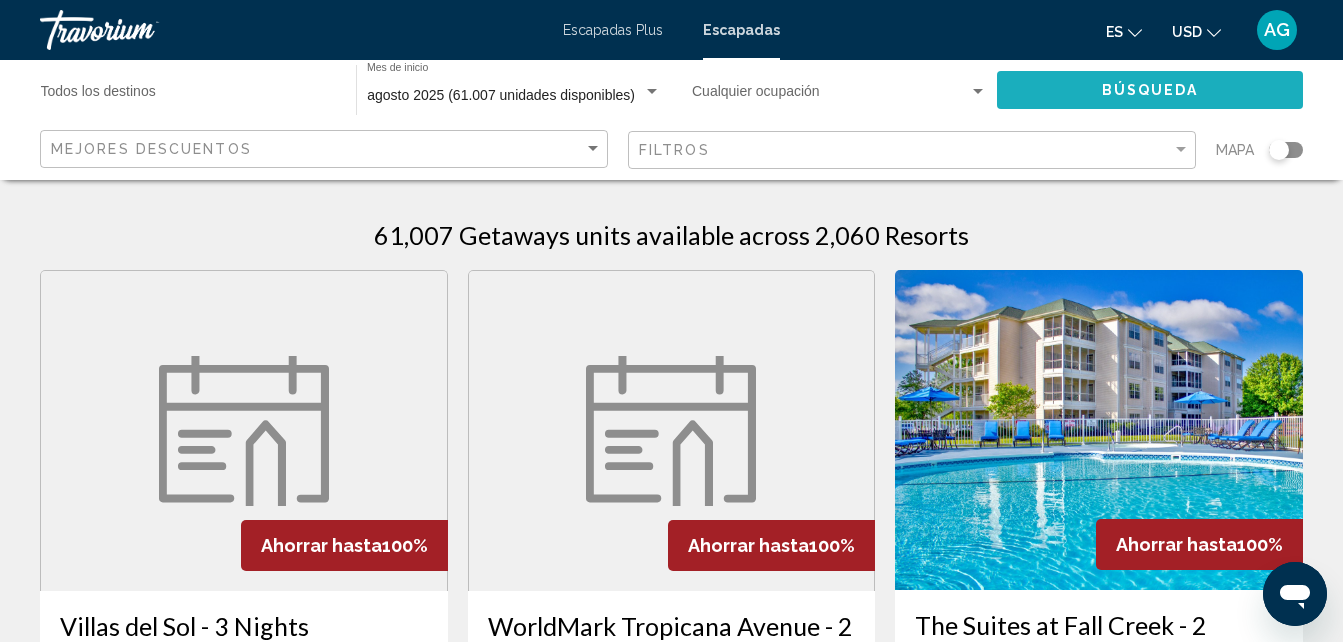 click on "Búsqueda" 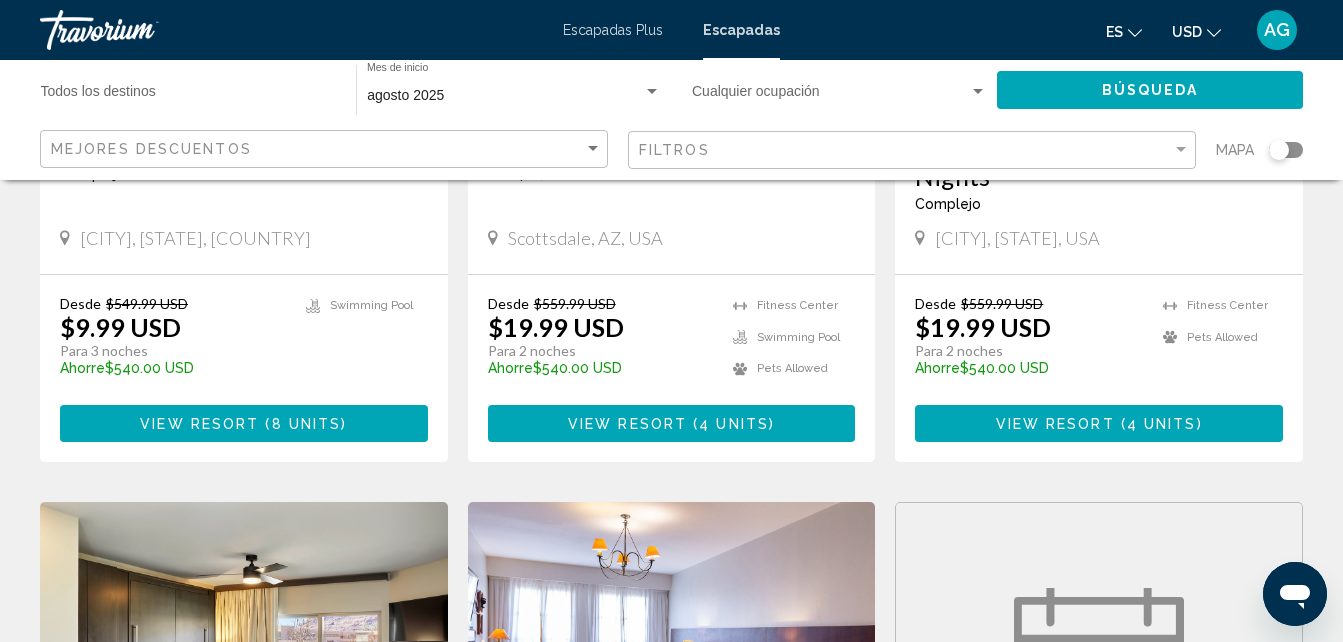 scroll, scrollTop: 1907, scrollLeft: 0, axis: vertical 